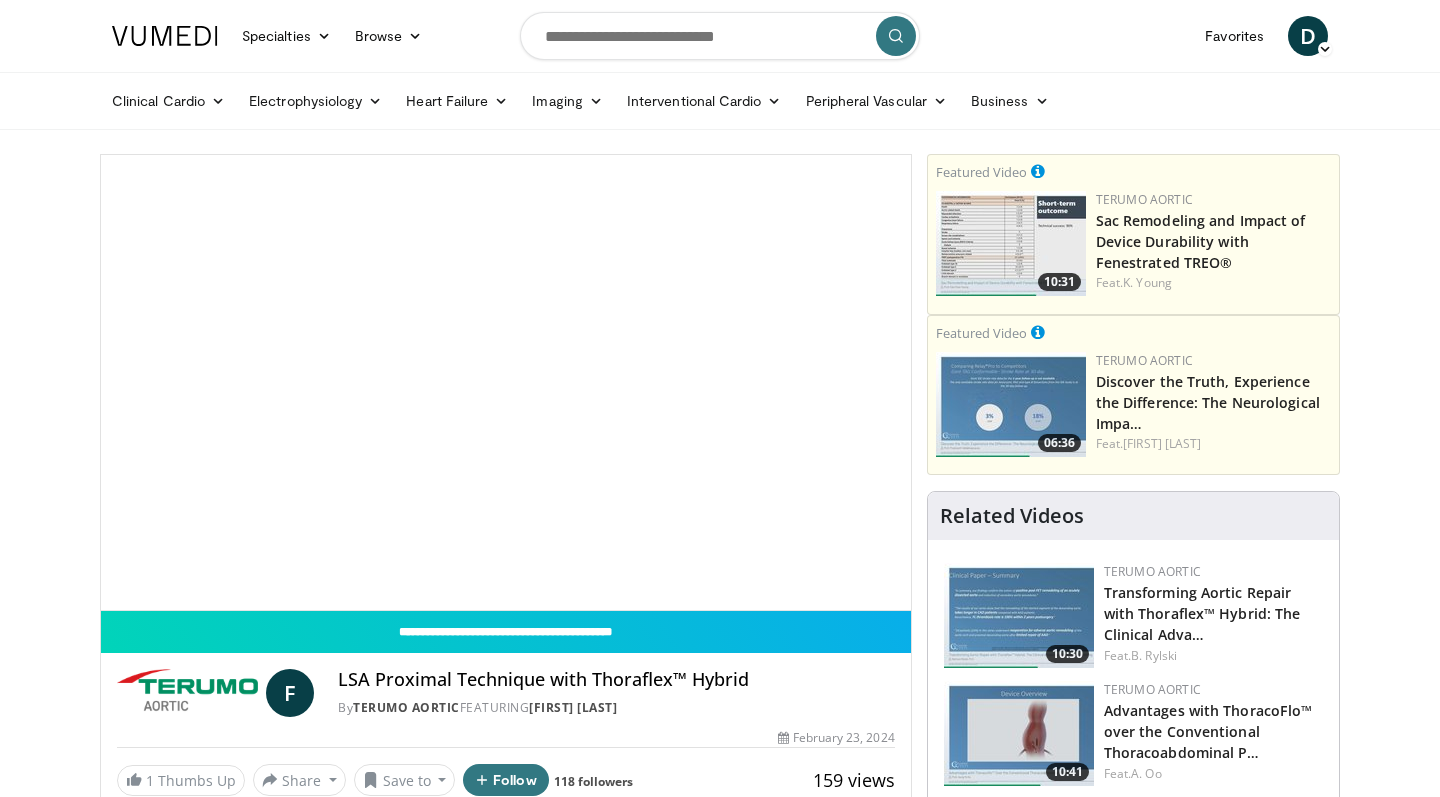 scroll, scrollTop: 0, scrollLeft: 0, axis: both 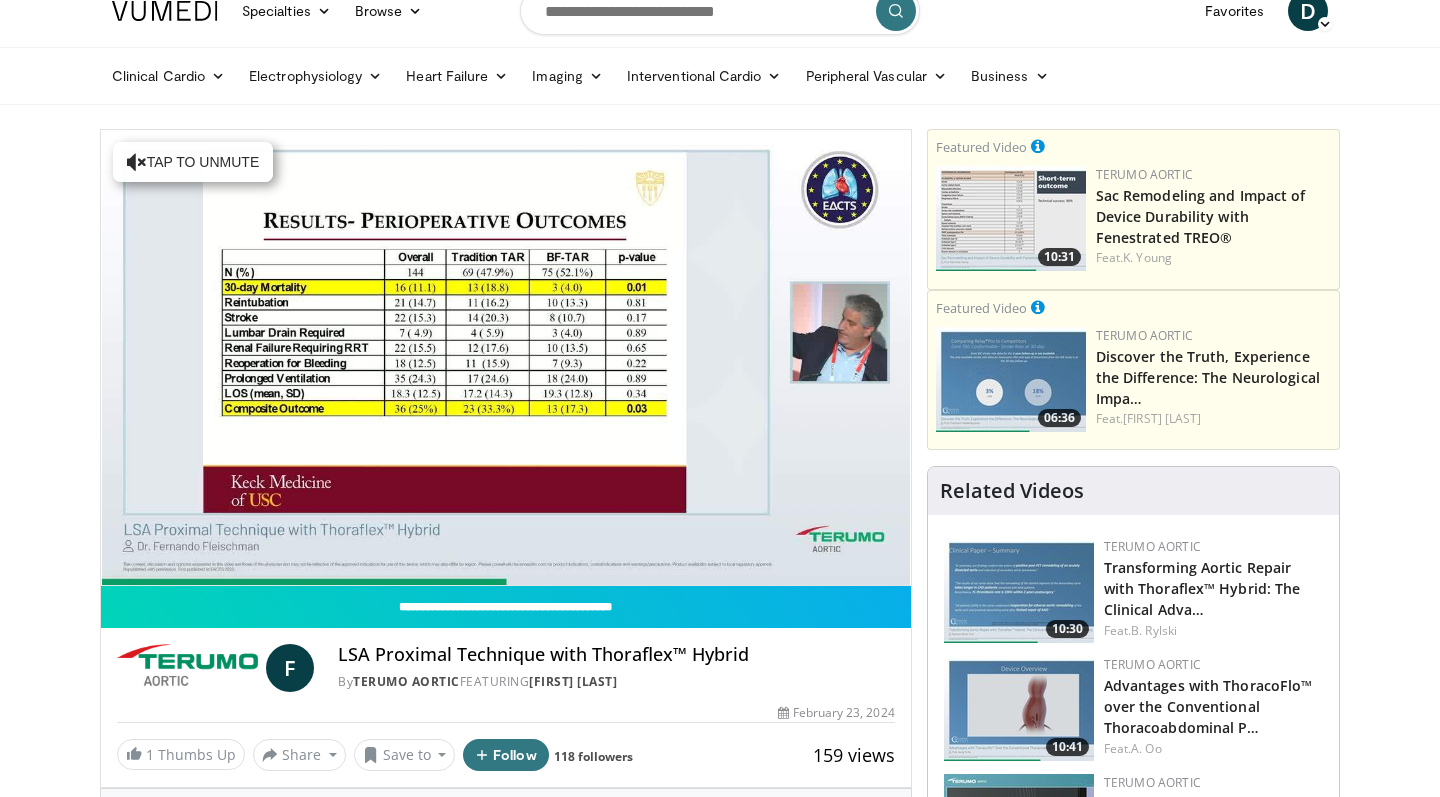 click on "10 seconds
Tap to unmute" at bounding box center [506, 357] 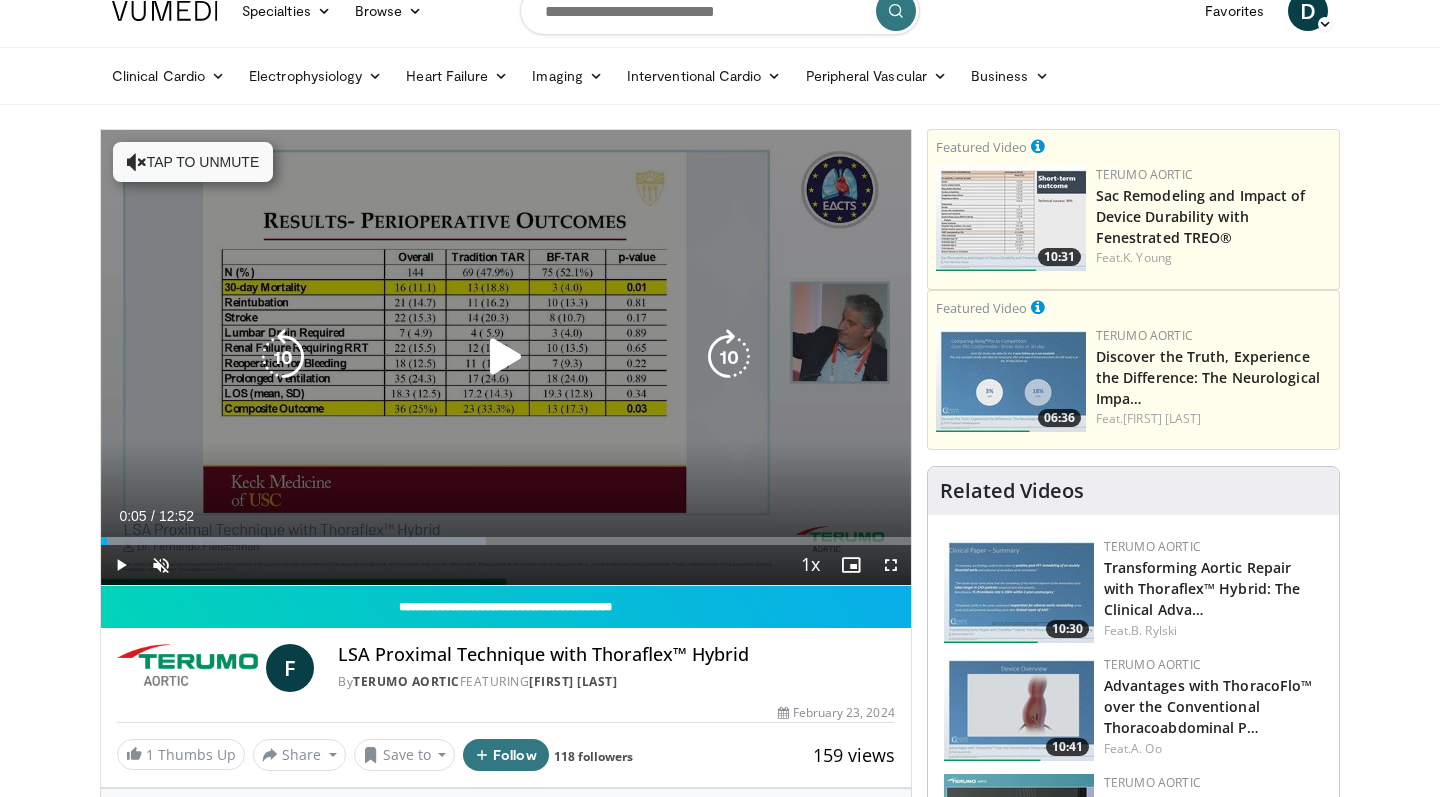 click at bounding box center (506, 357) 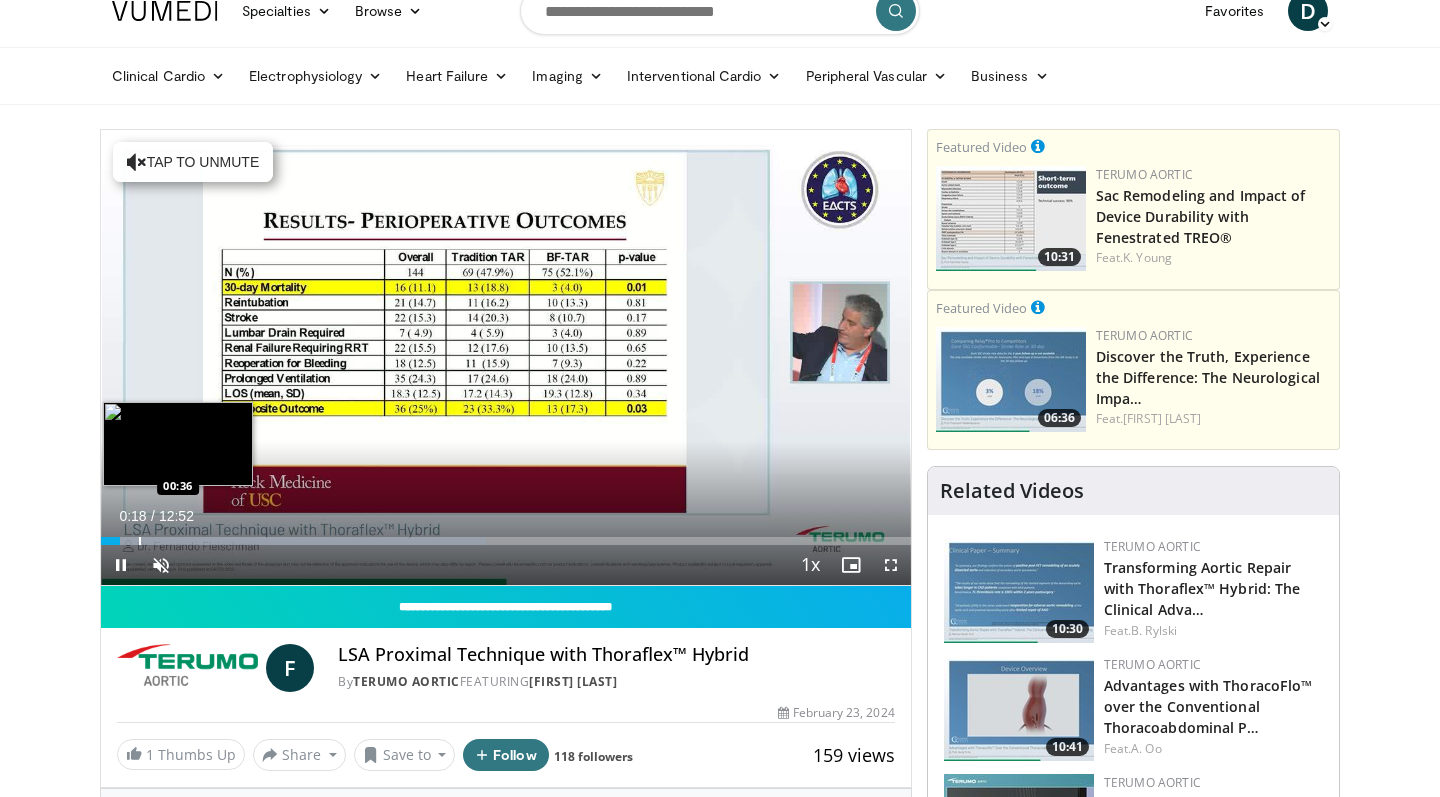 click at bounding box center [140, 541] 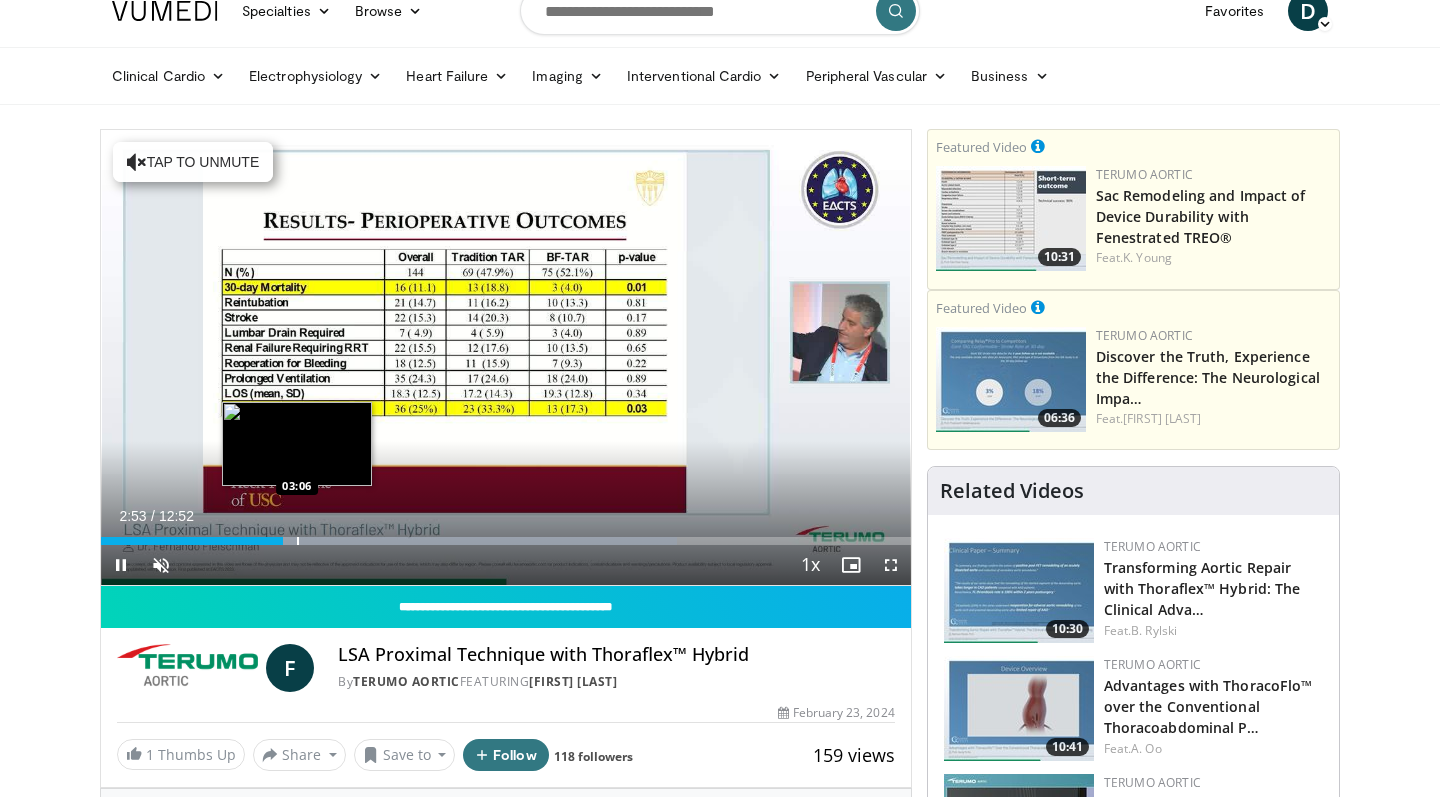 click at bounding box center [298, 541] 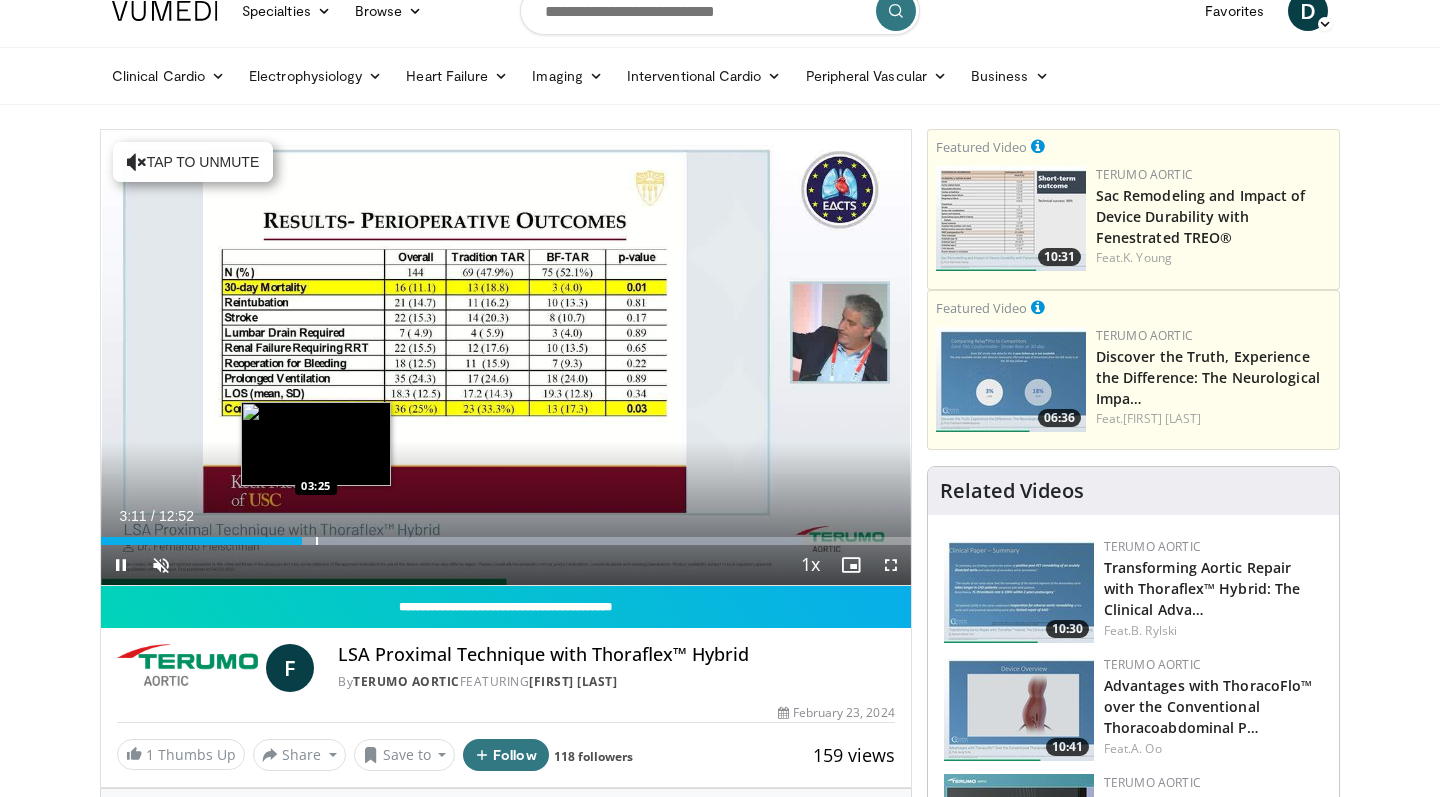 click at bounding box center [317, 541] 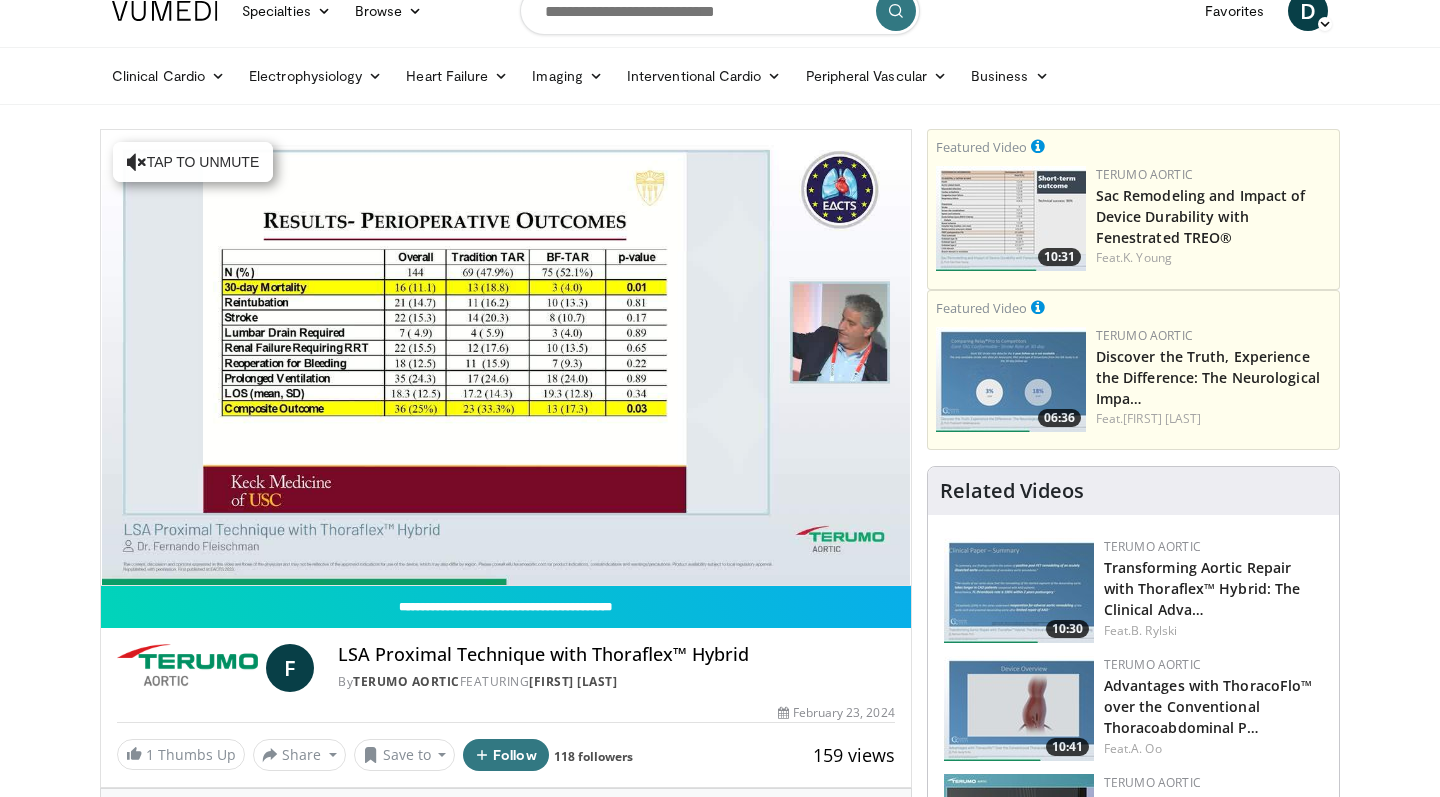 click on "10 seconds
Tap to unmute" at bounding box center (506, 357) 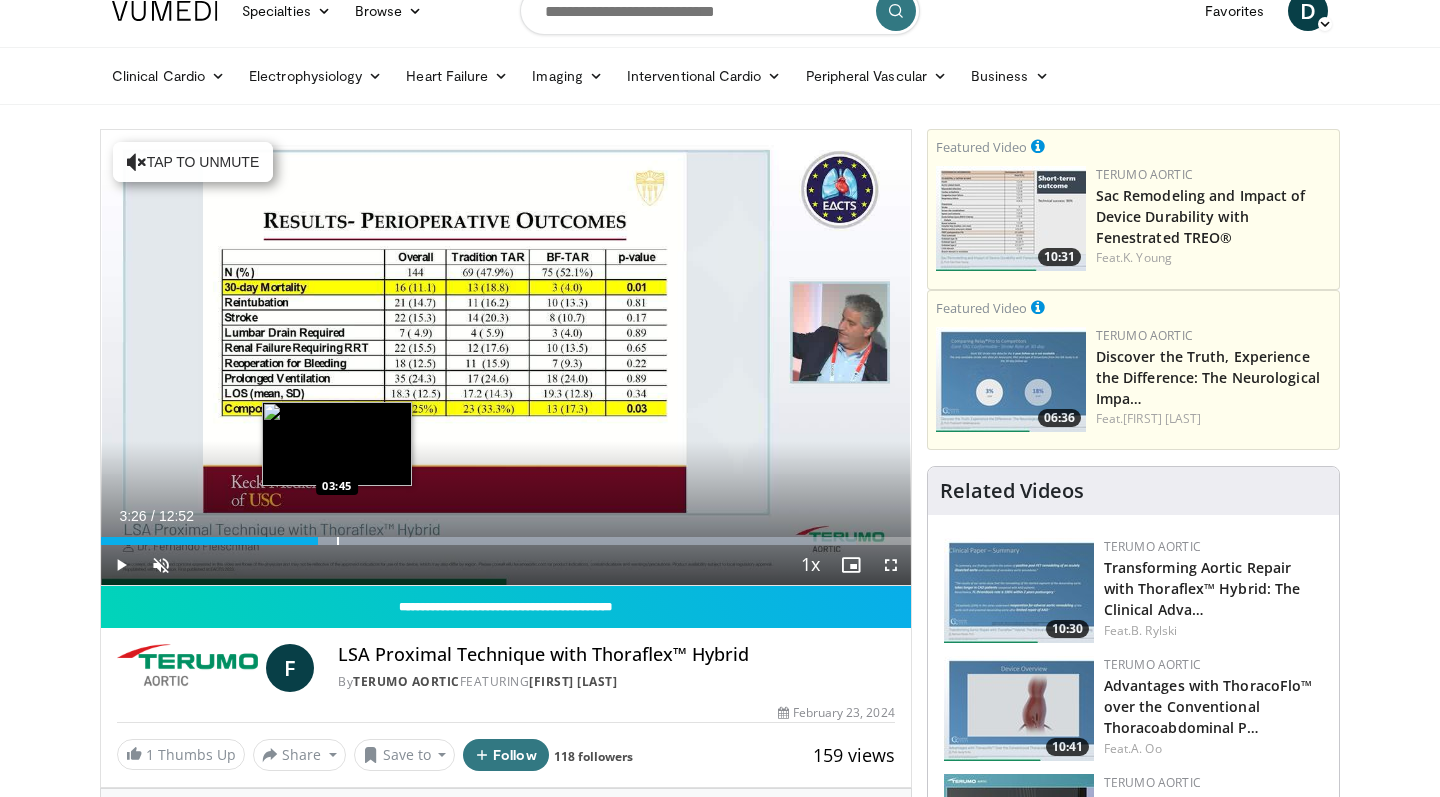 click at bounding box center (338, 541) 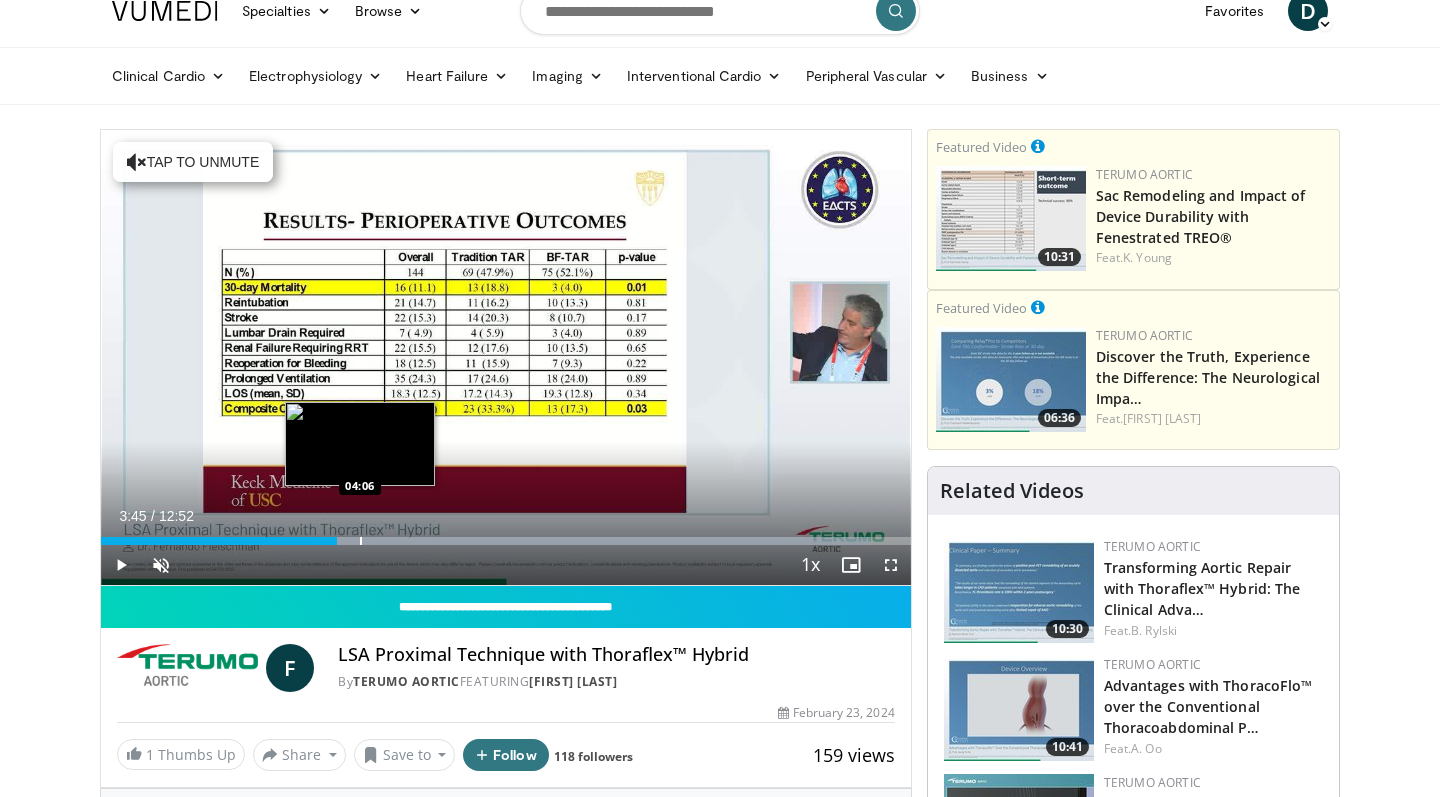 click at bounding box center (361, 541) 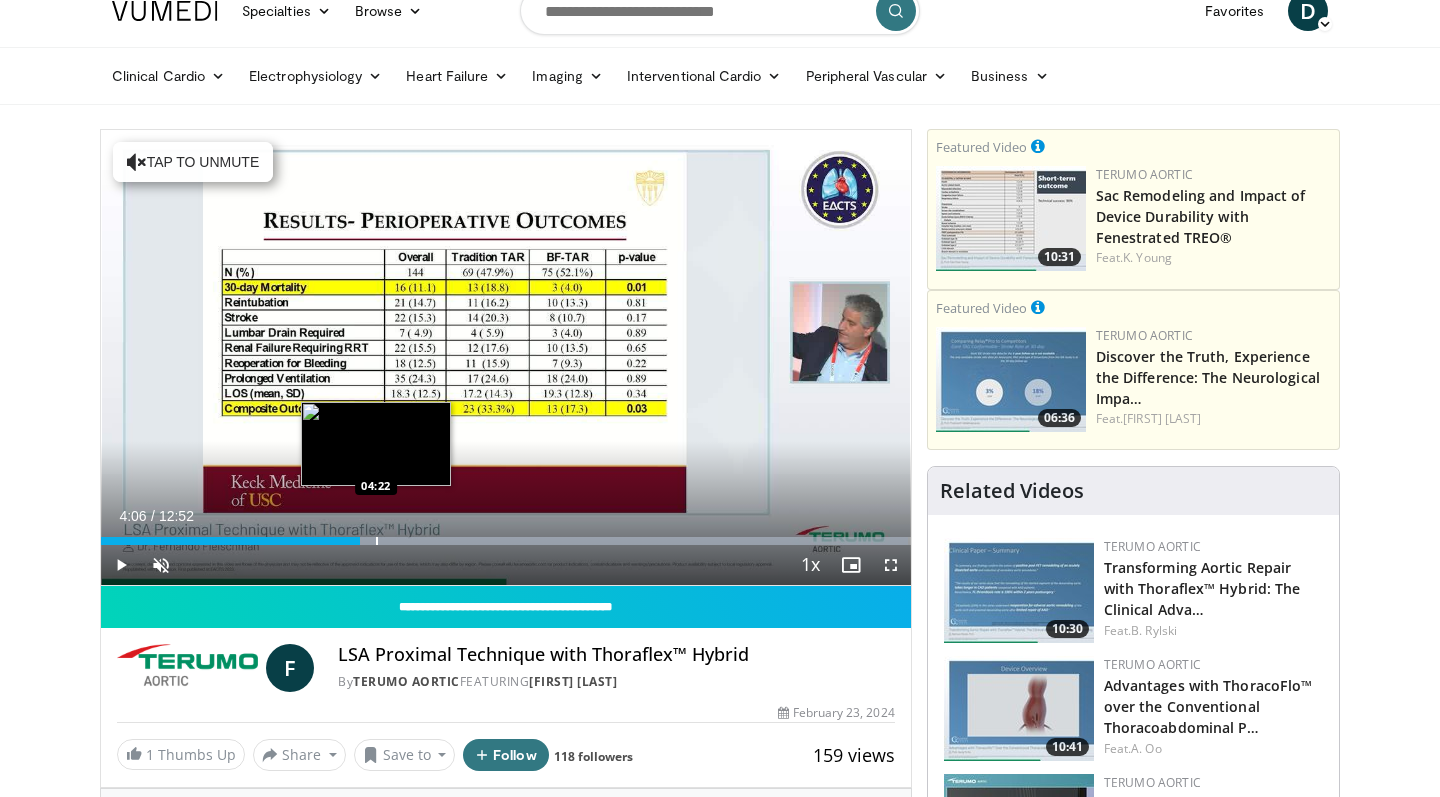 click at bounding box center (377, 541) 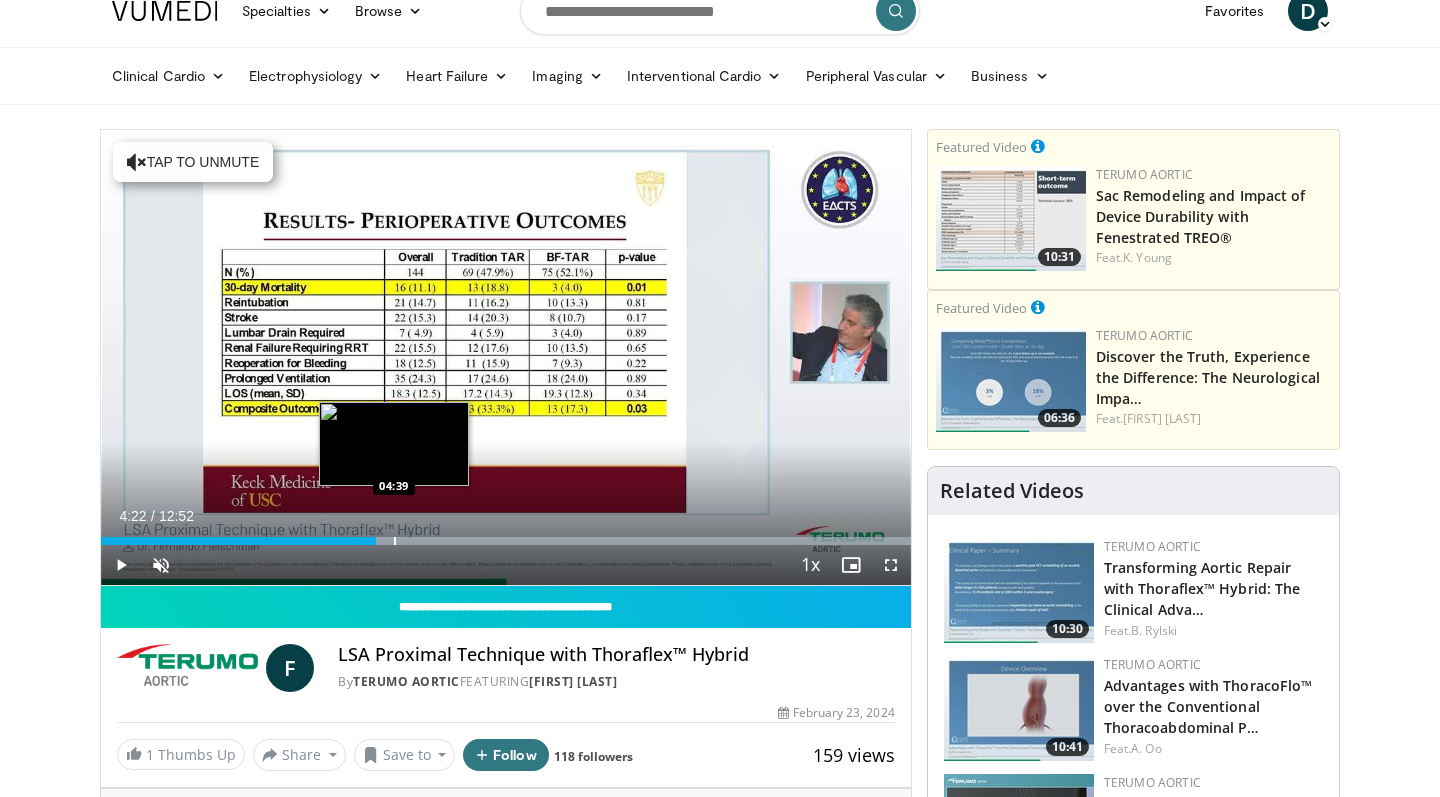 click at bounding box center [395, 541] 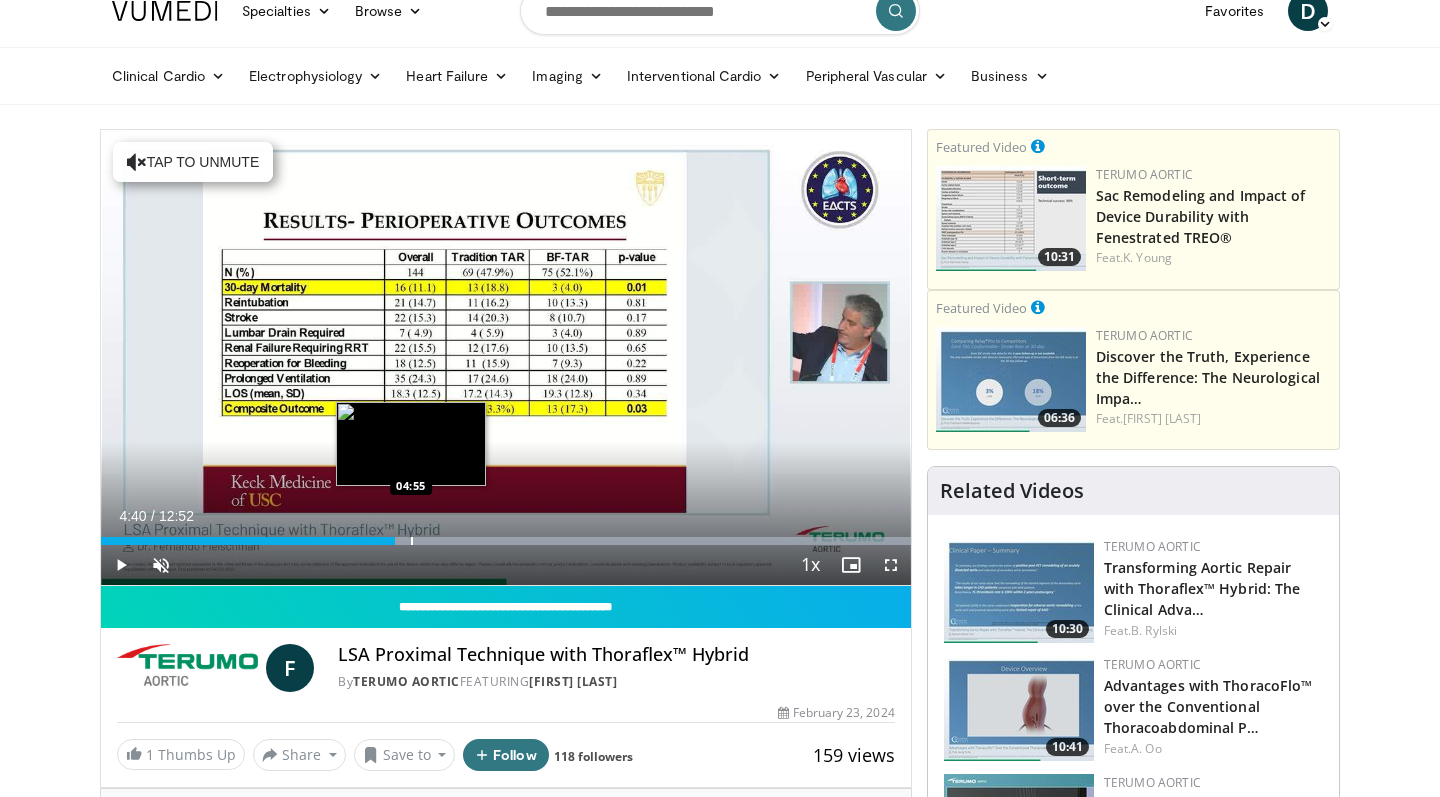 click at bounding box center (412, 541) 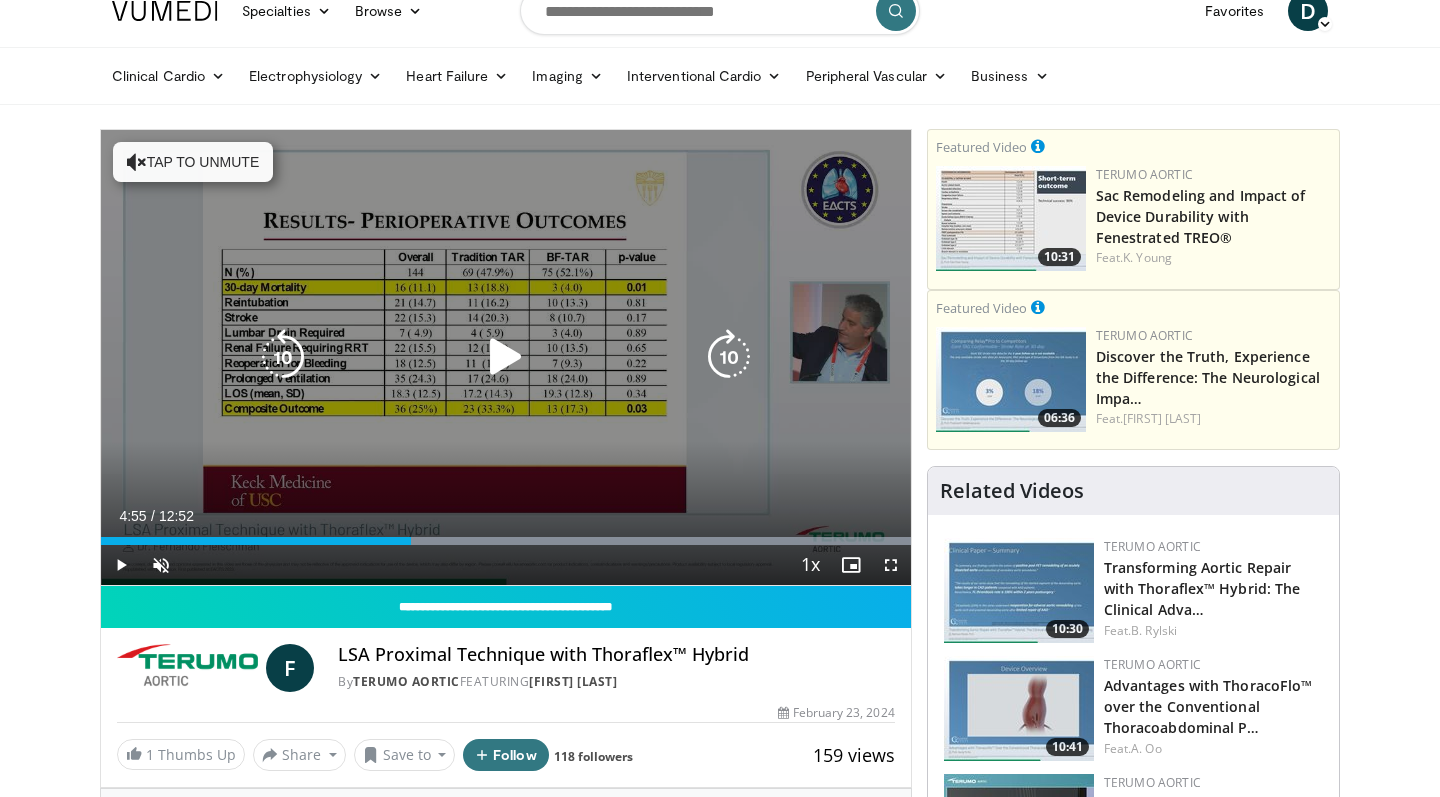 click at bounding box center [506, 357] 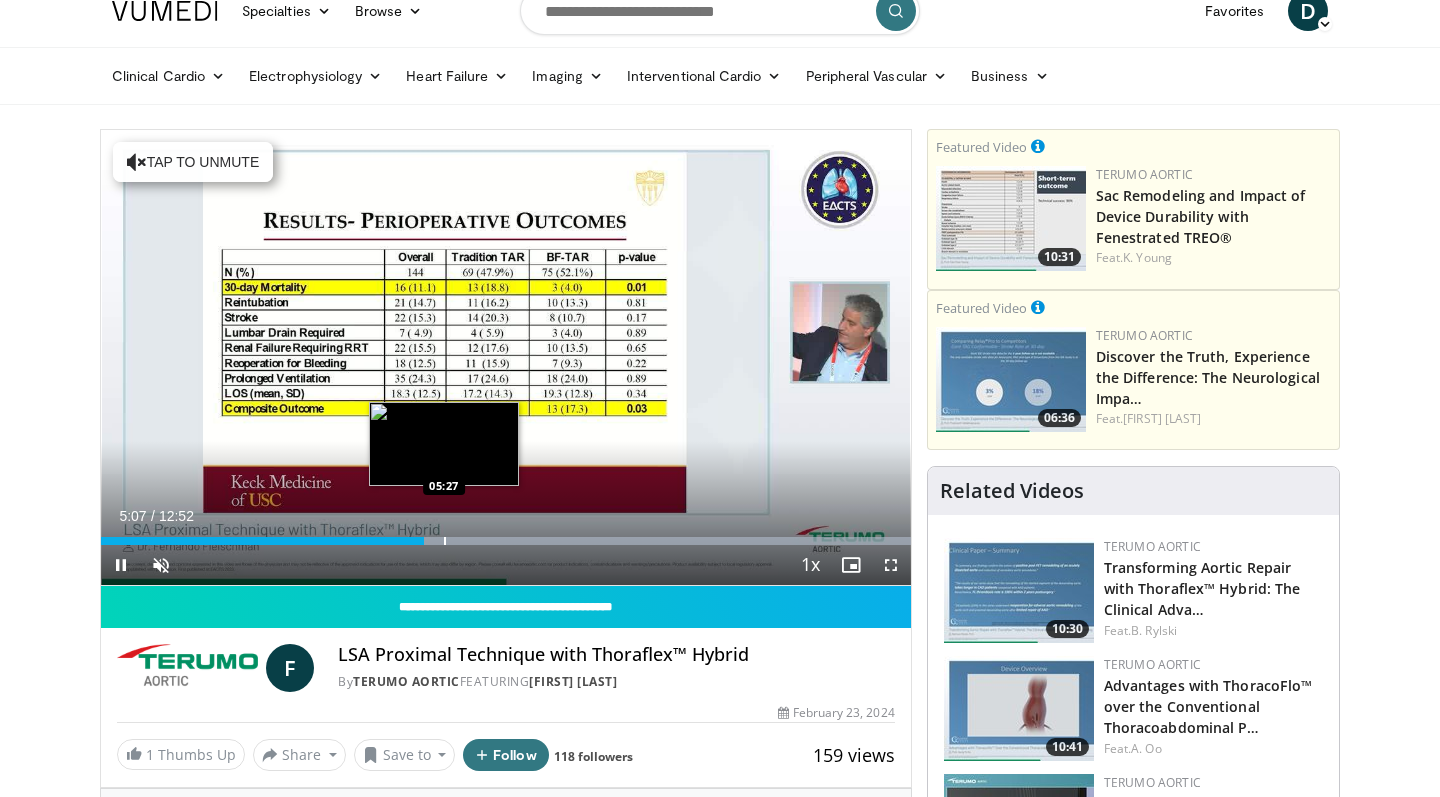 click at bounding box center [445, 541] 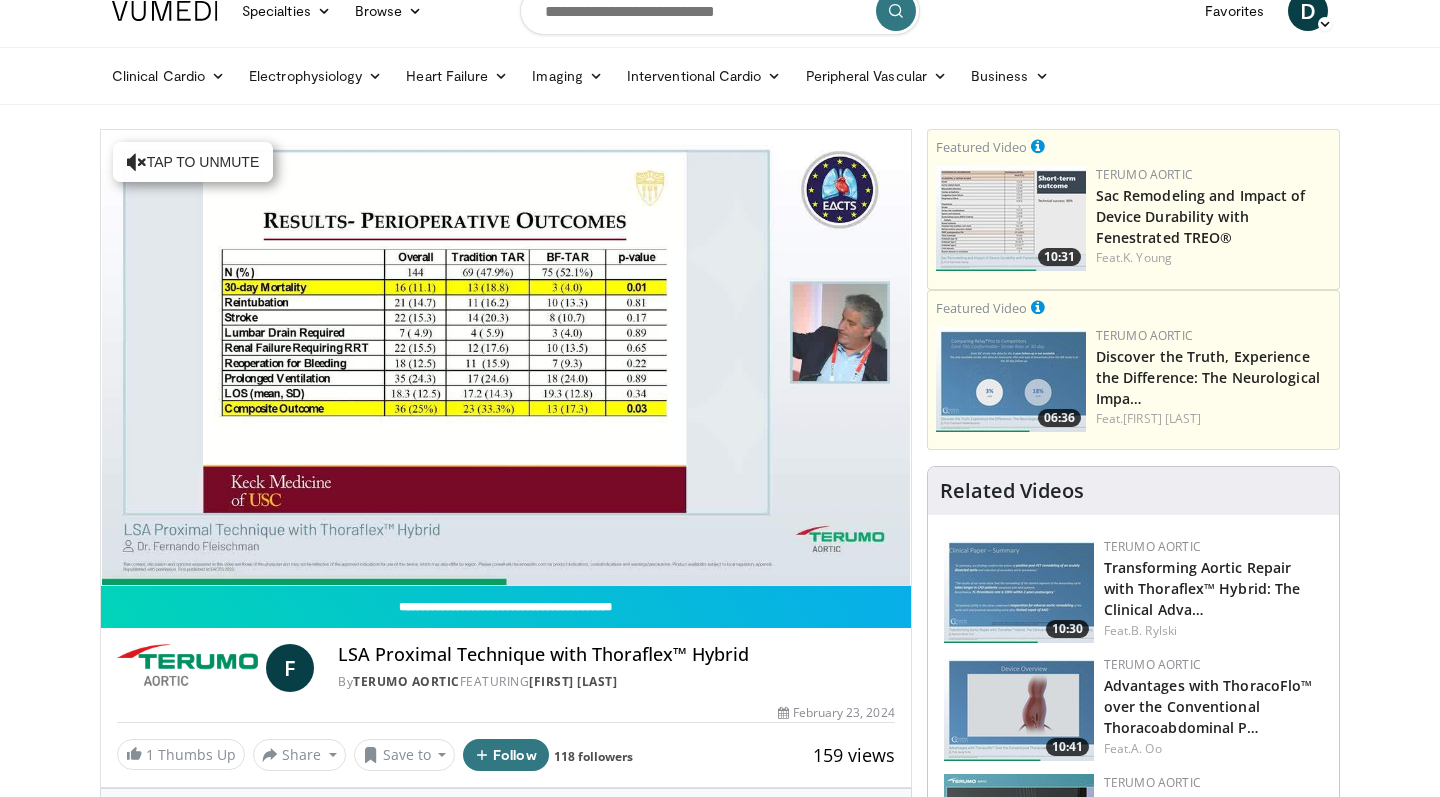 click on "10 seconds
Tap to unmute" at bounding box center (506, 357) 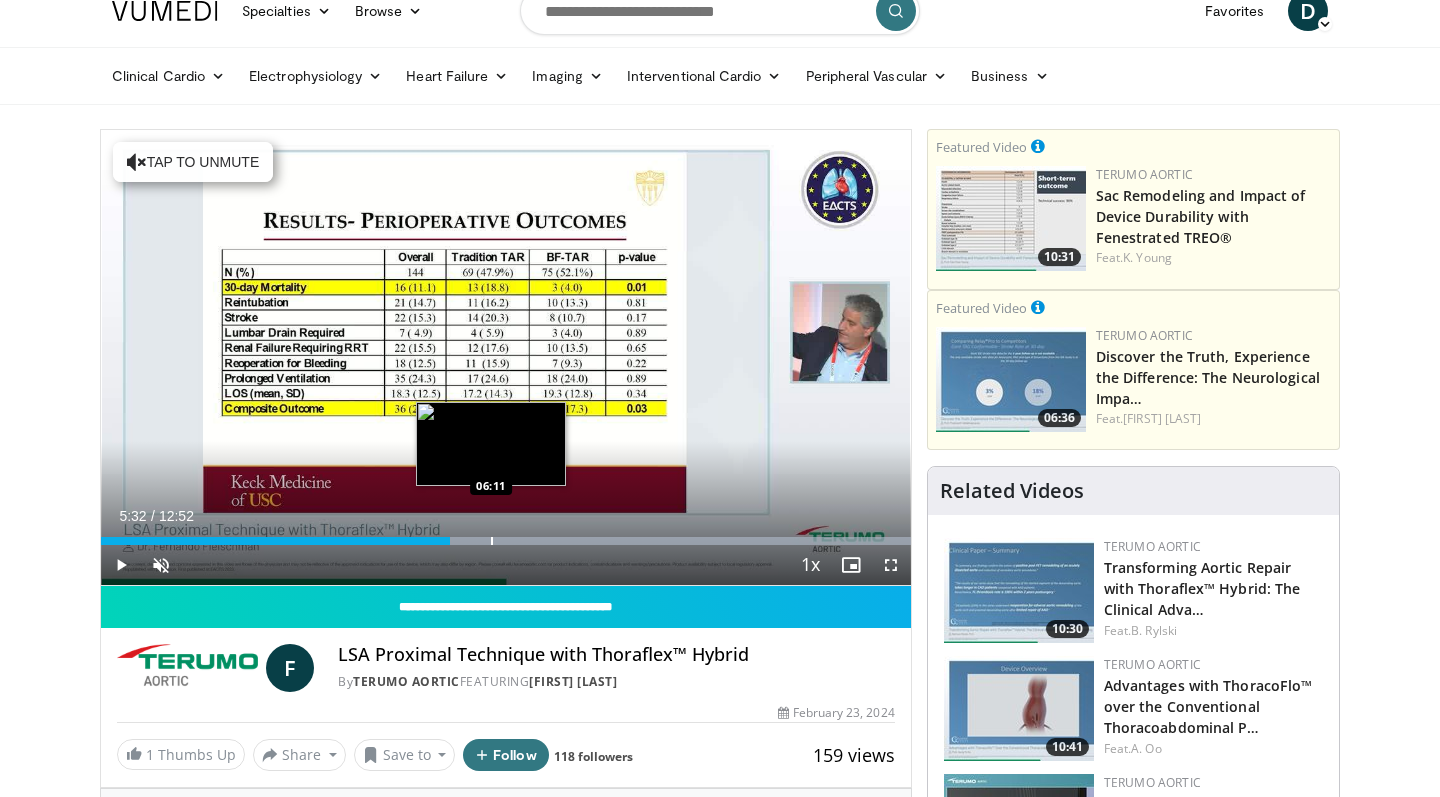 click at bounding box center (492, 541) 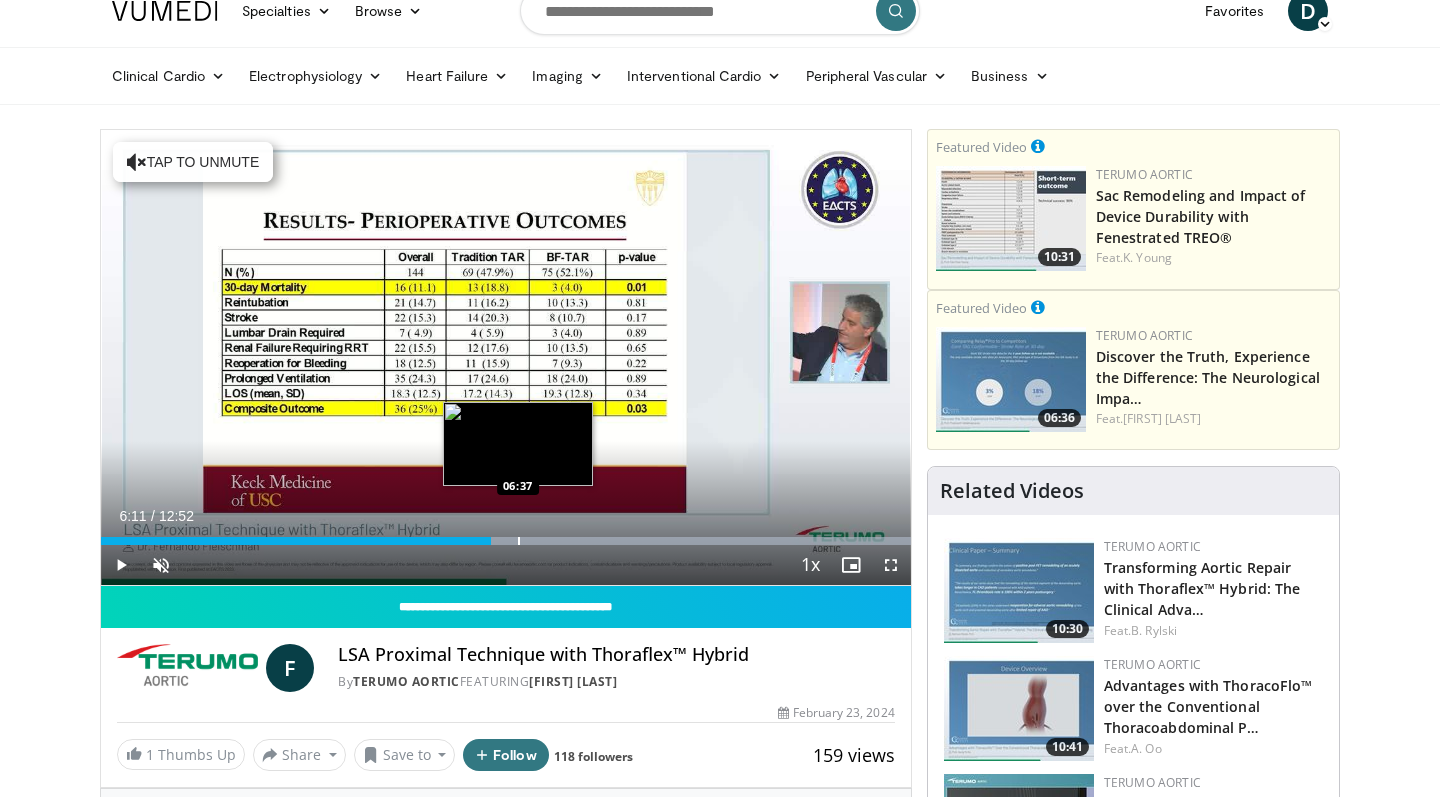 click at bounding box center (519, 541) 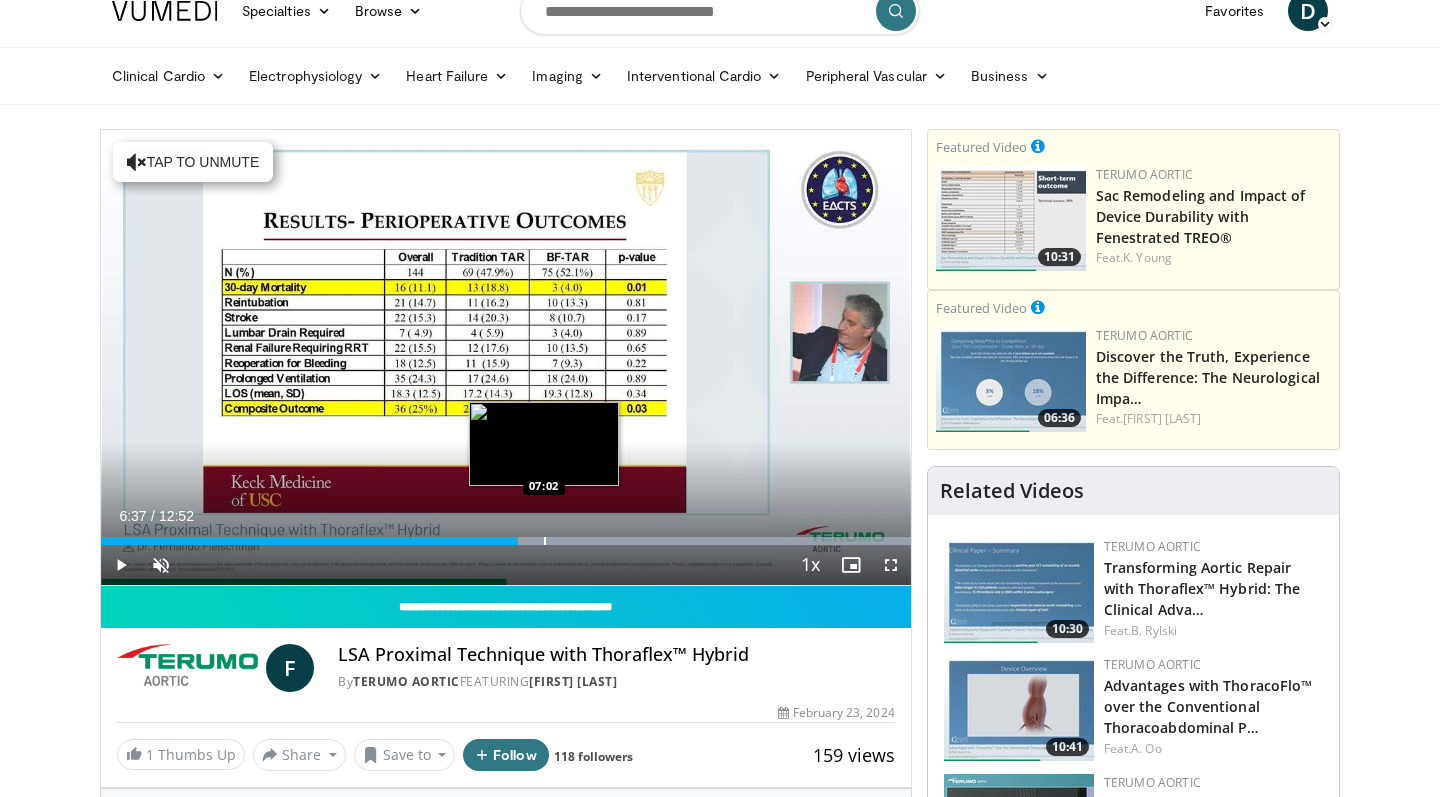 click at bounding box center [545, 541] 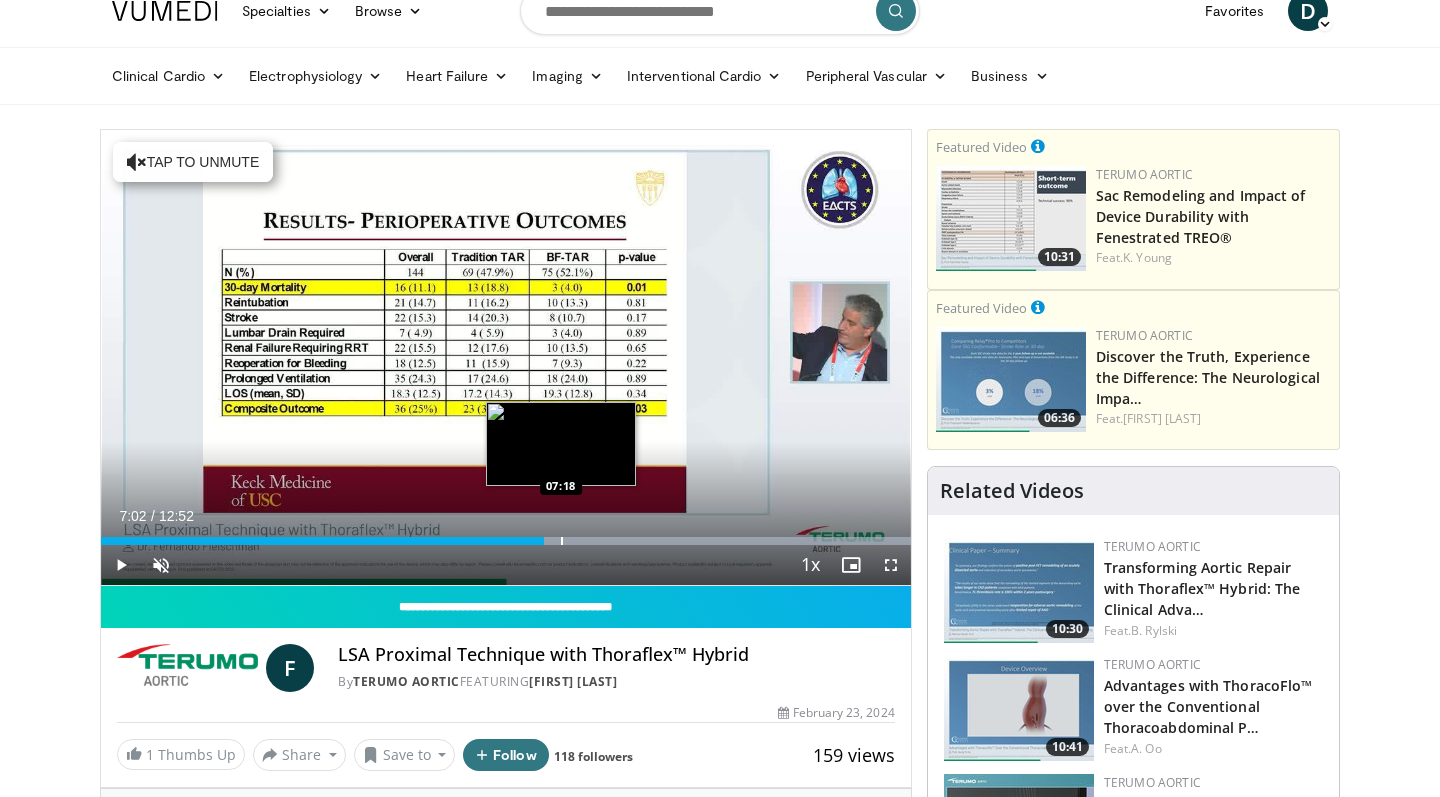 click on "Loaded :  99.99% 07:02 07:18" at bounding box center [506, 535] 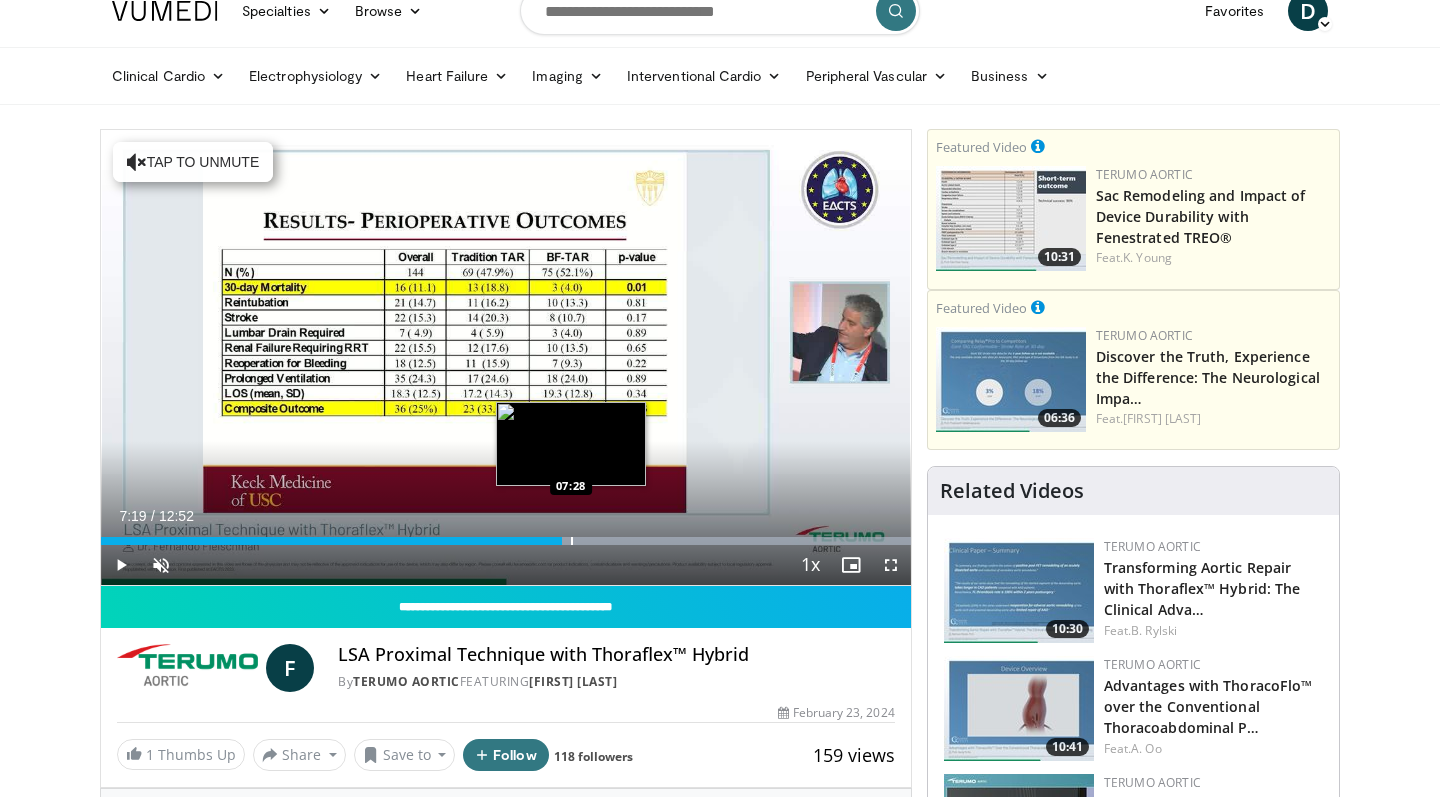 click at bounding box center [572, 541] 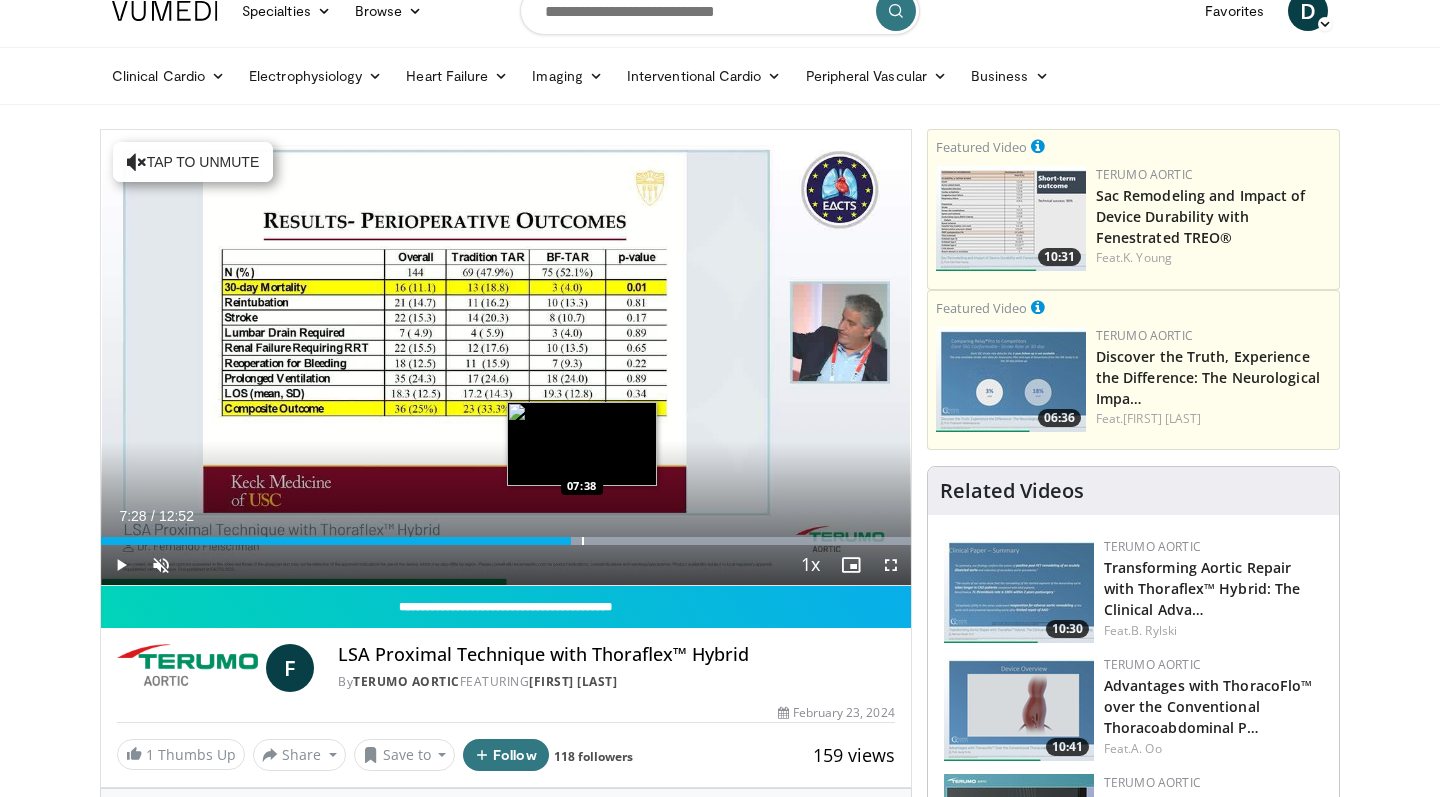 click at bounding box center [583, 541] 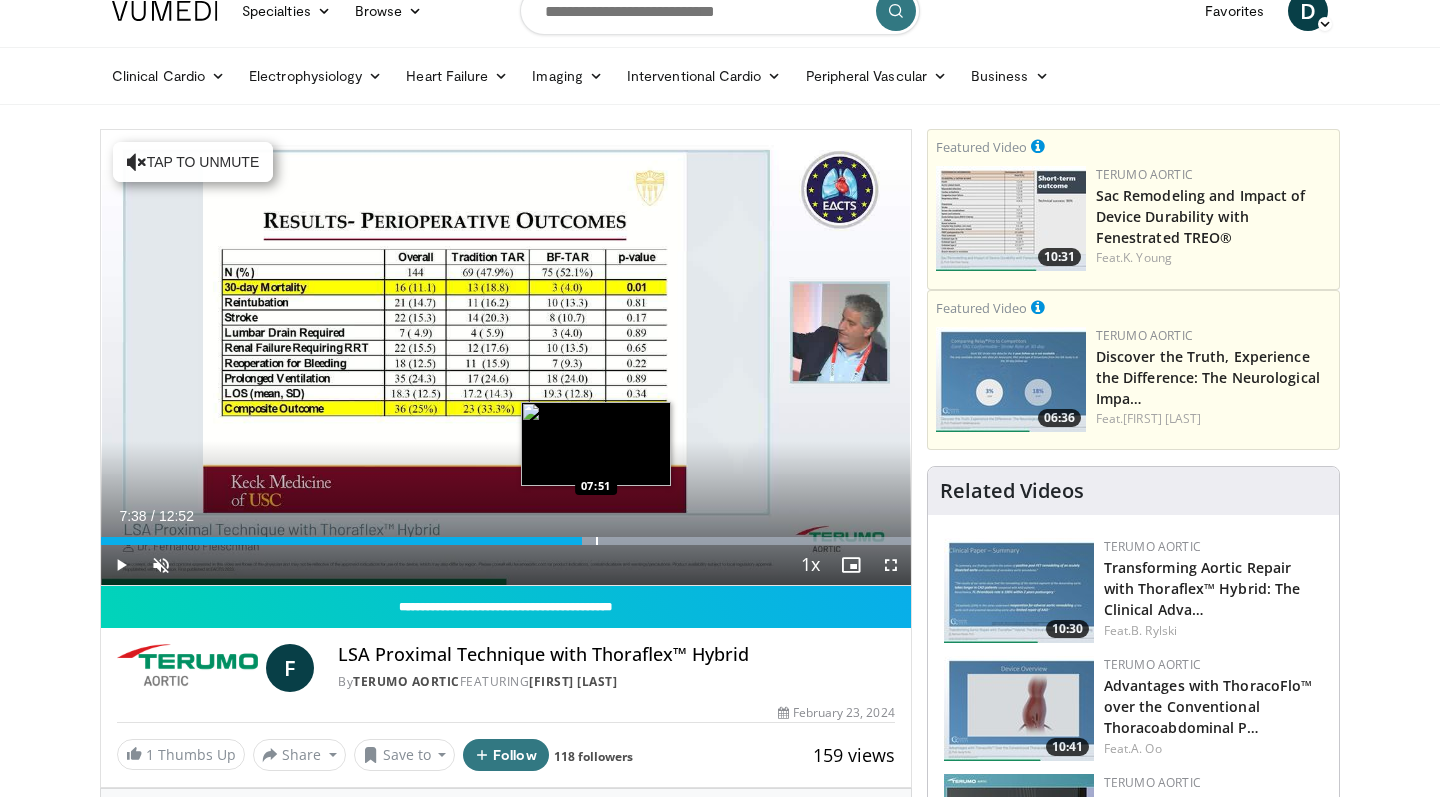 click at bounding box center [597, 541] 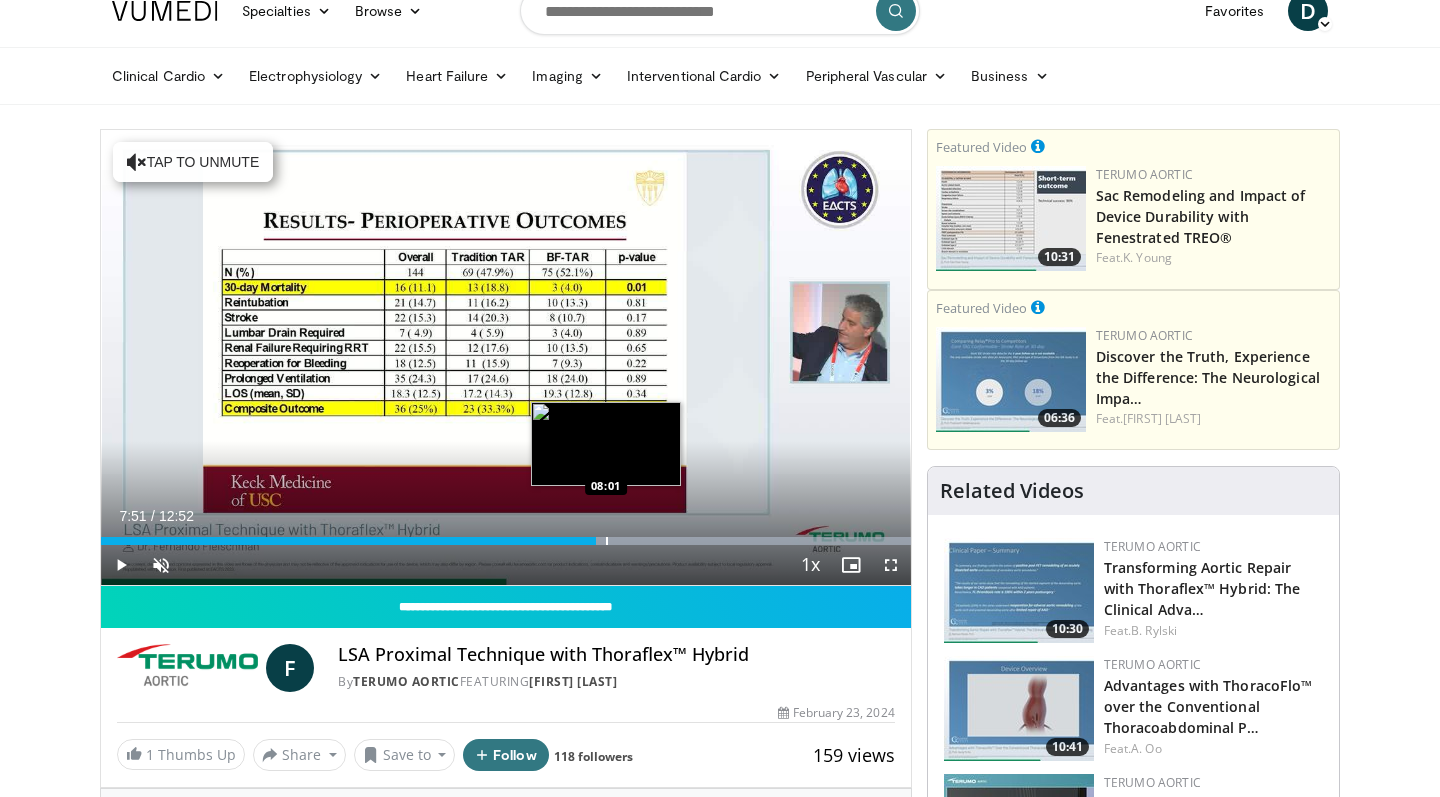 click at bounding box center (607, 541) 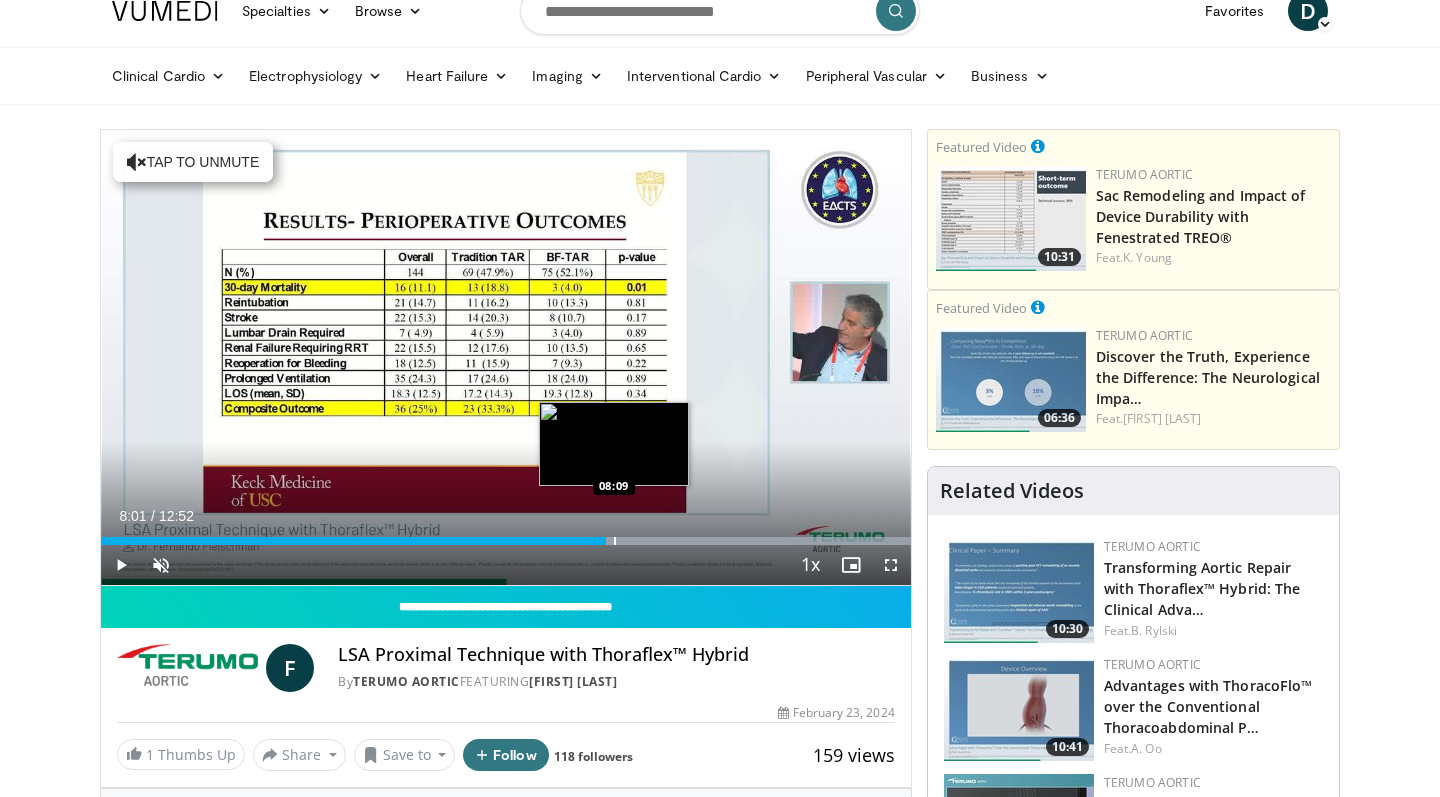 click at bounding box center [615, 541] 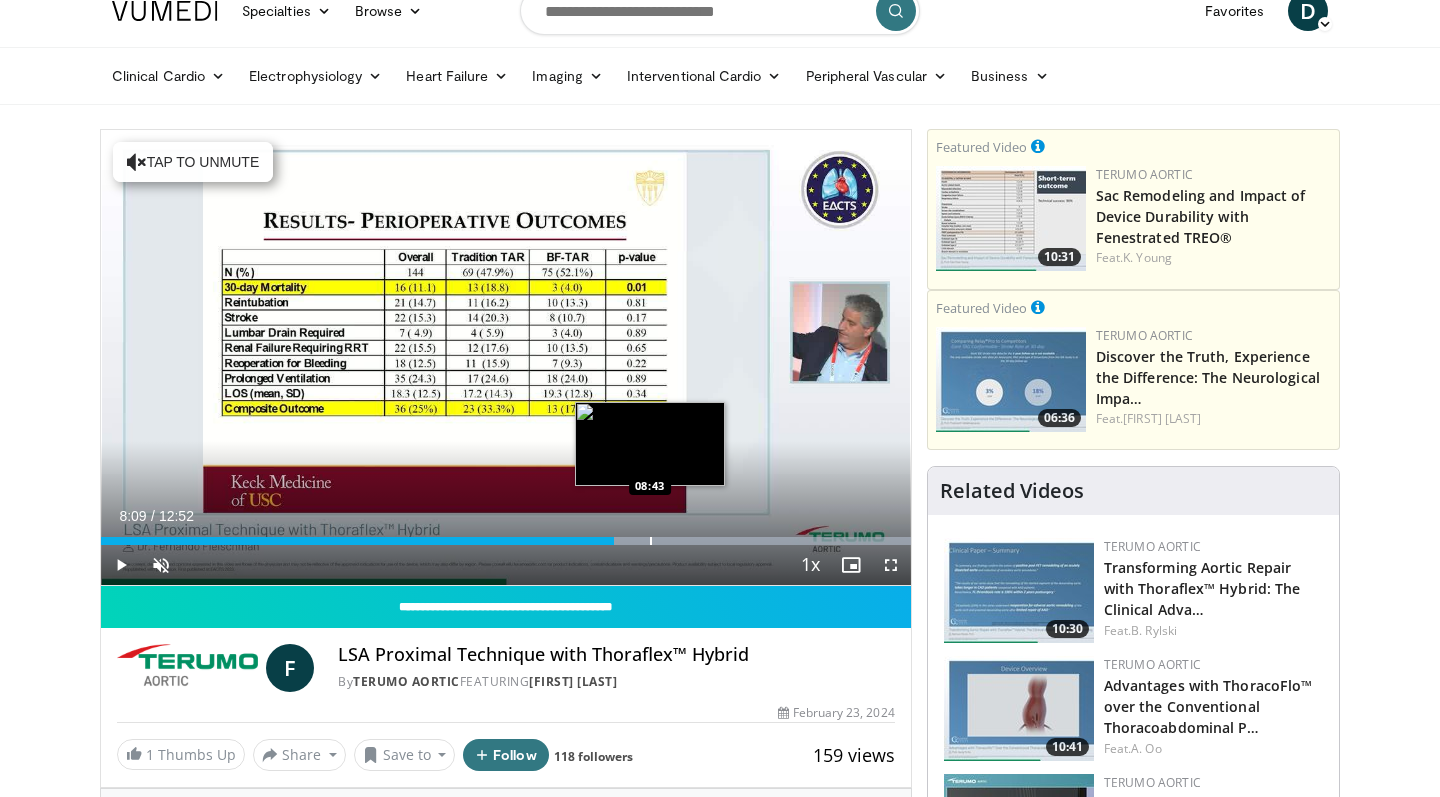 click at bounding box center (651, 541) 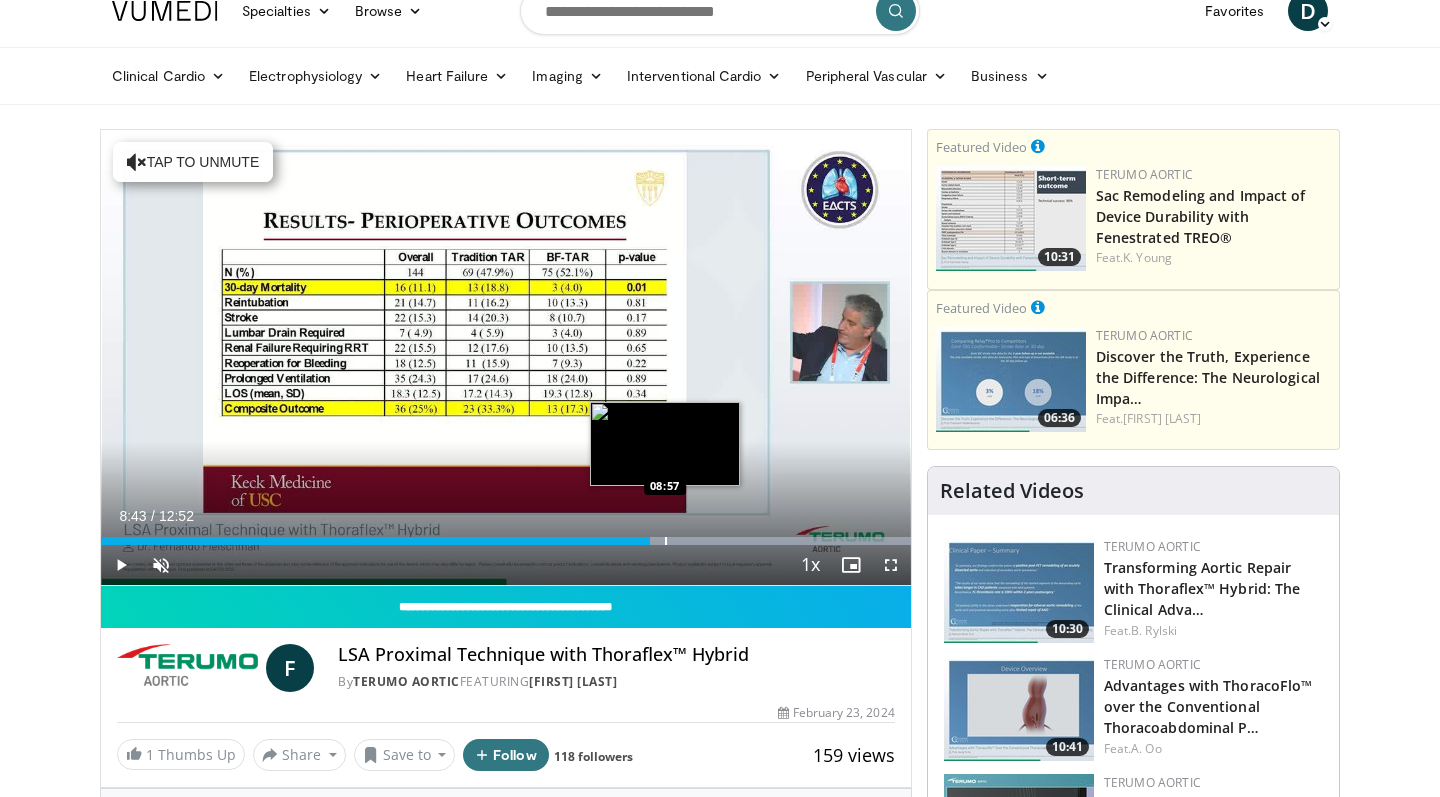 click at bounding box center (666, 541) 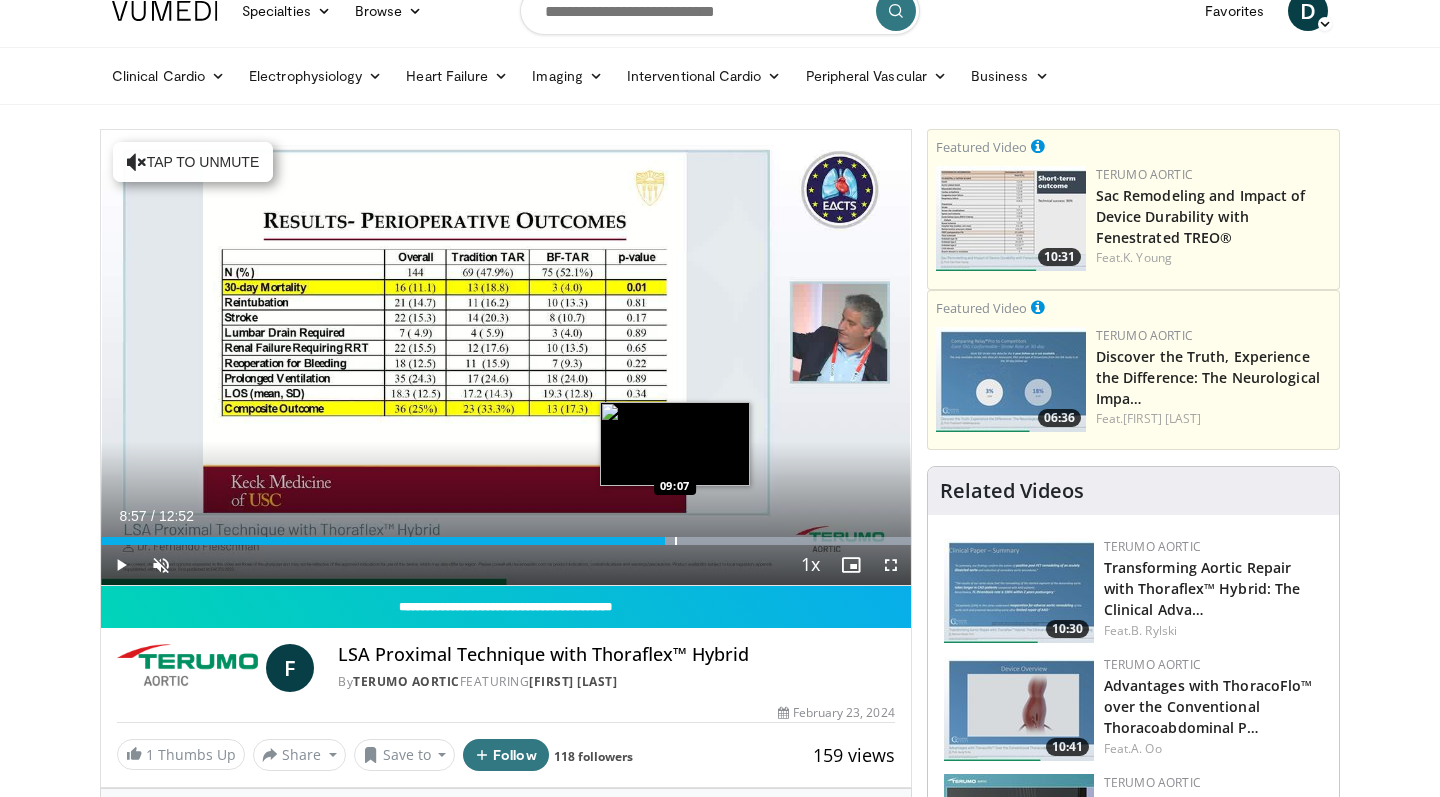 click at bounding box center (676, 541) 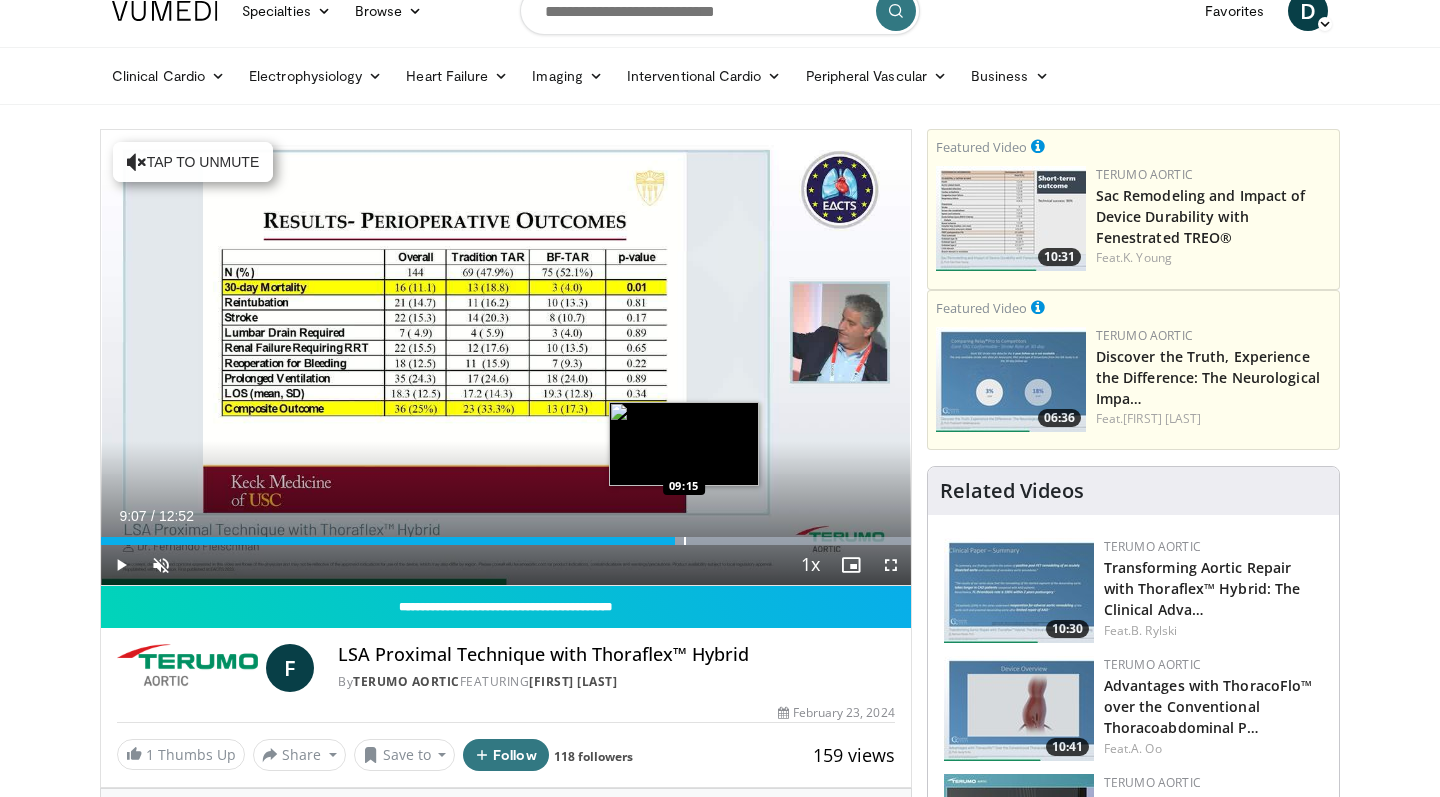 click at bounding box center [685, 541] 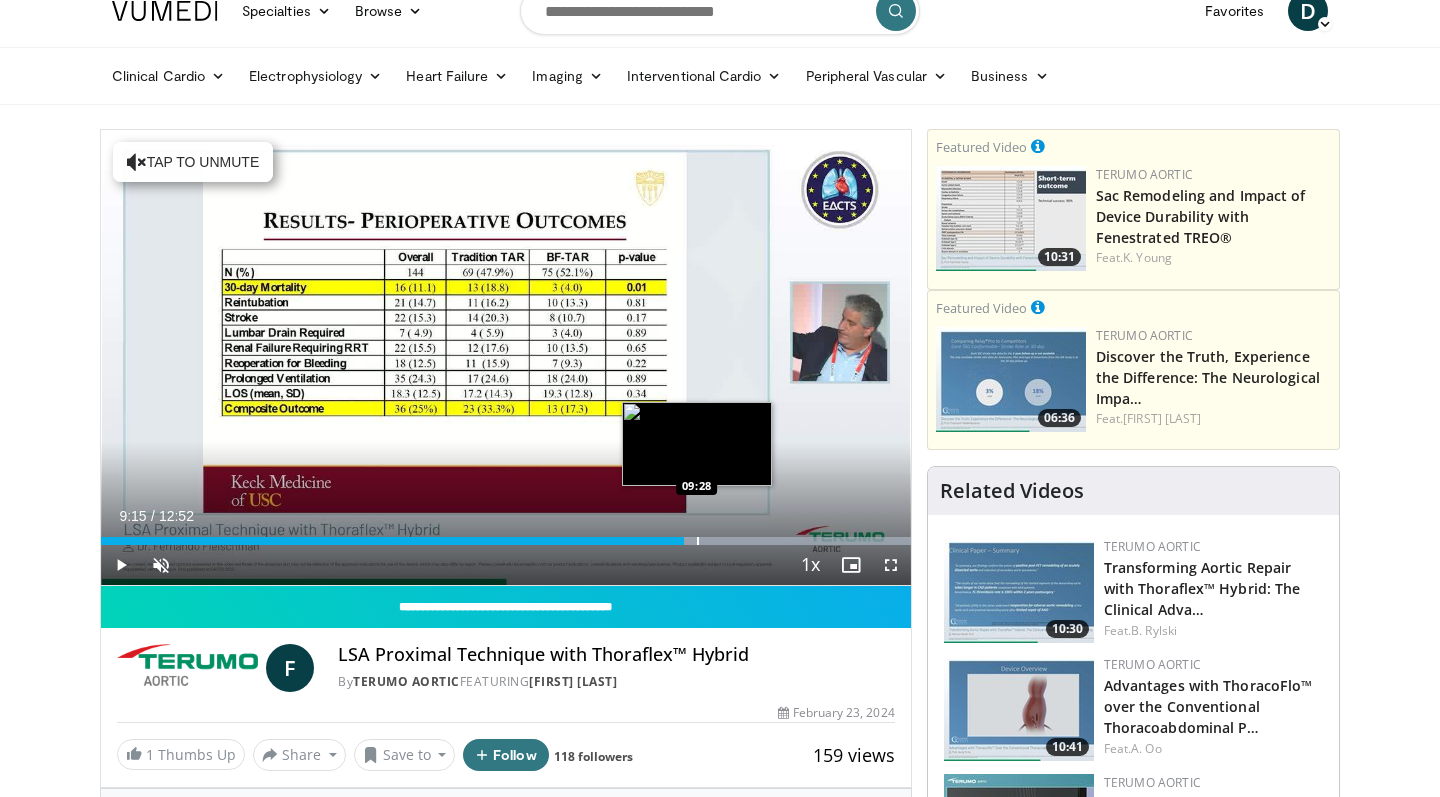 click at bounding box center [698, 541] 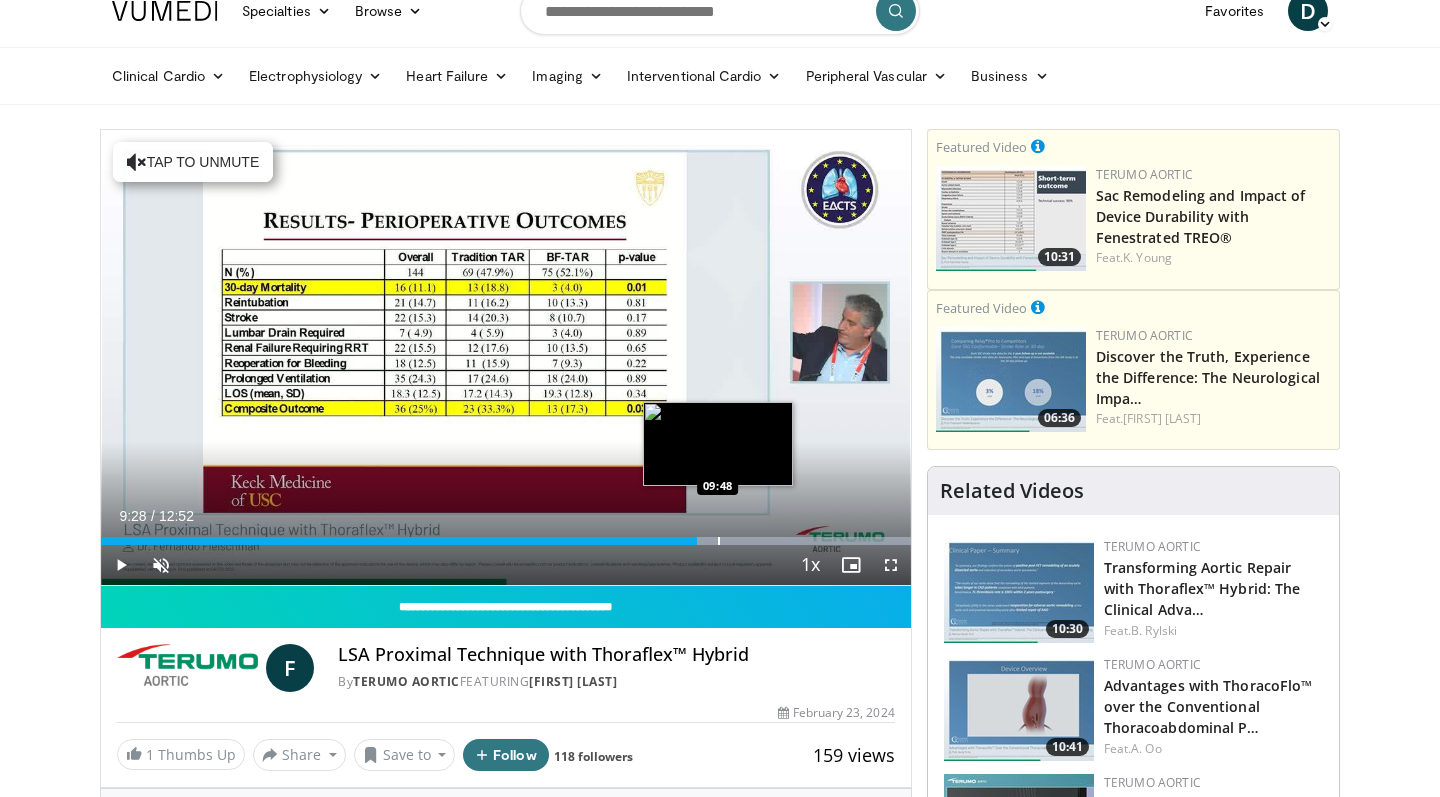 click at bounding box center [719, 541] 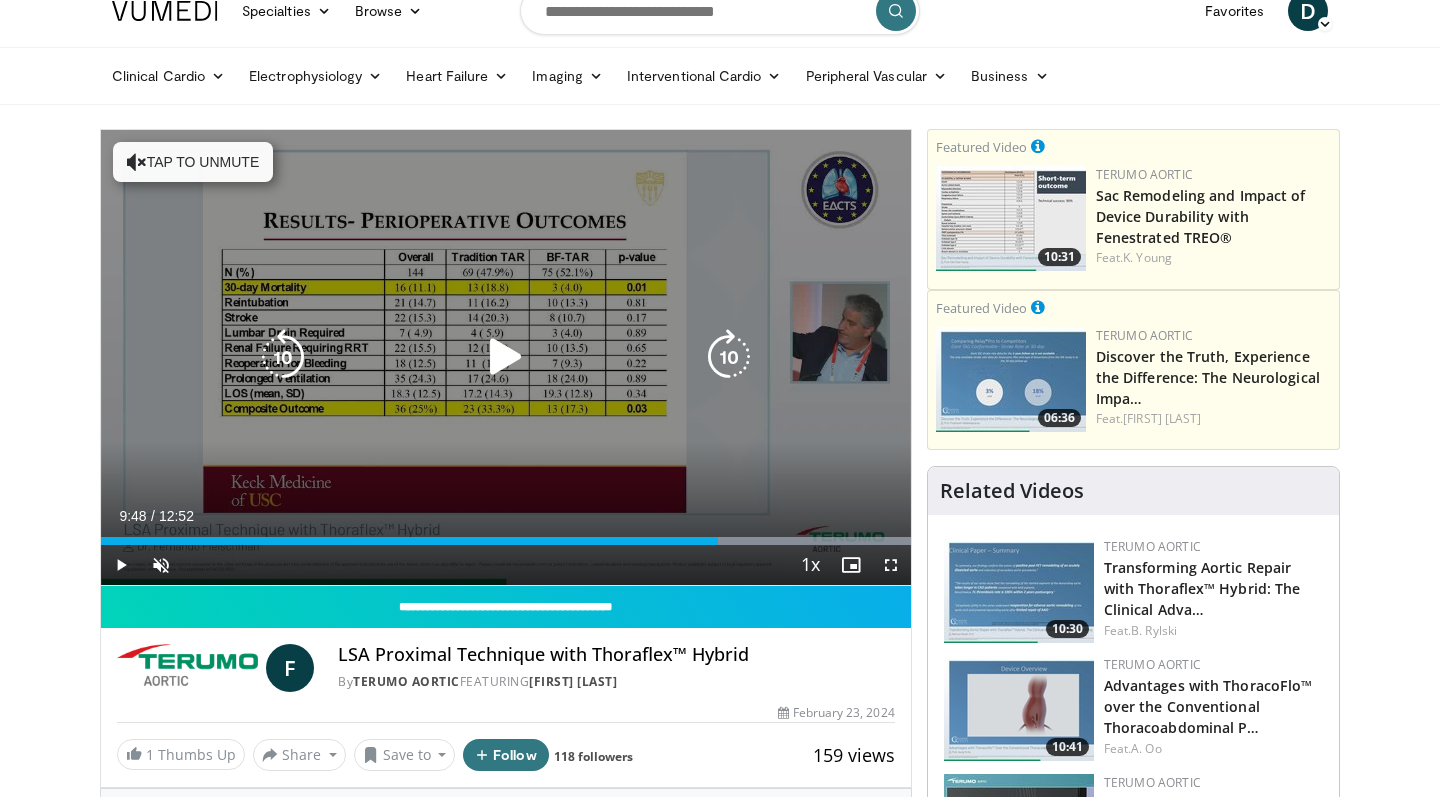 click at bounding box center [506, 357] 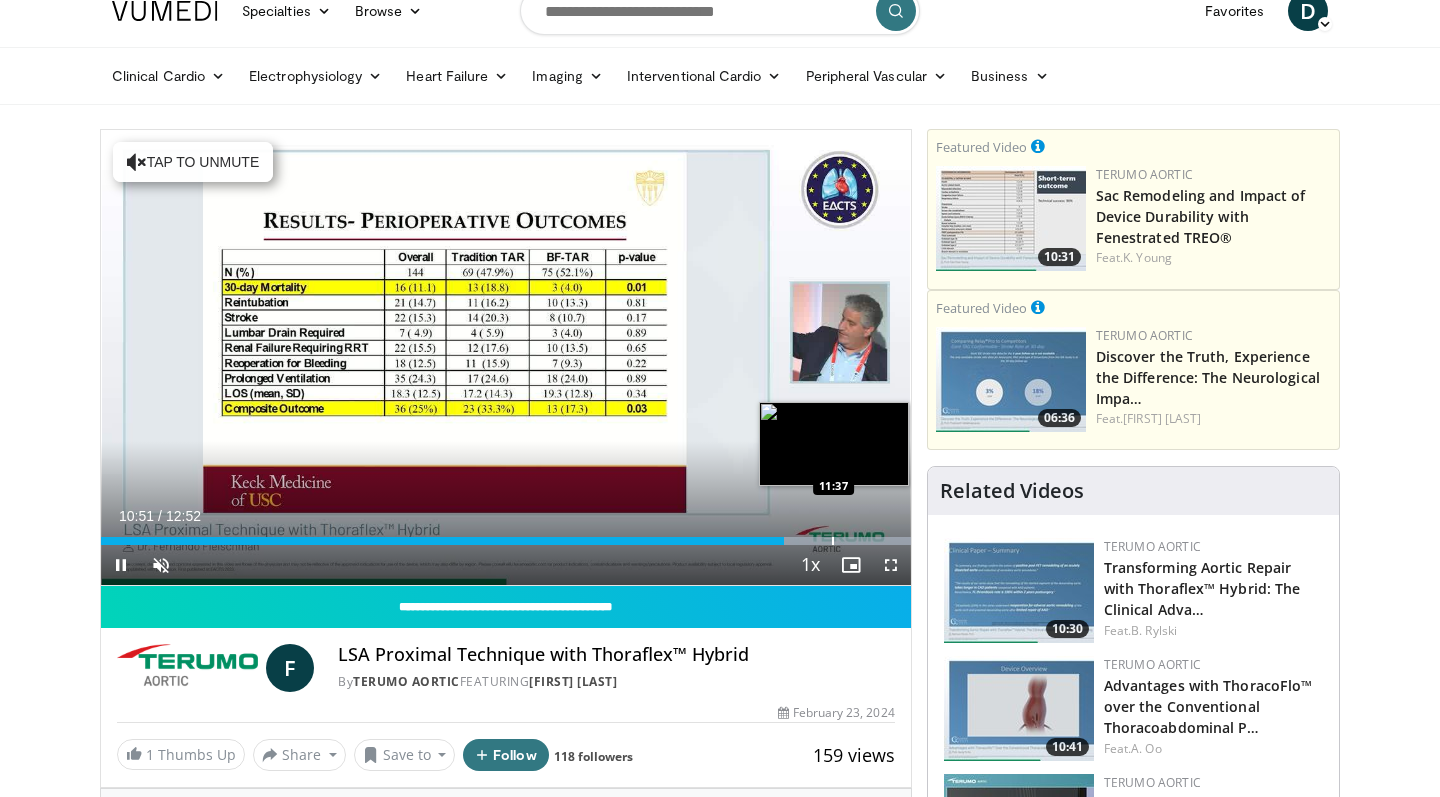 click at bounding box center (833, 541) 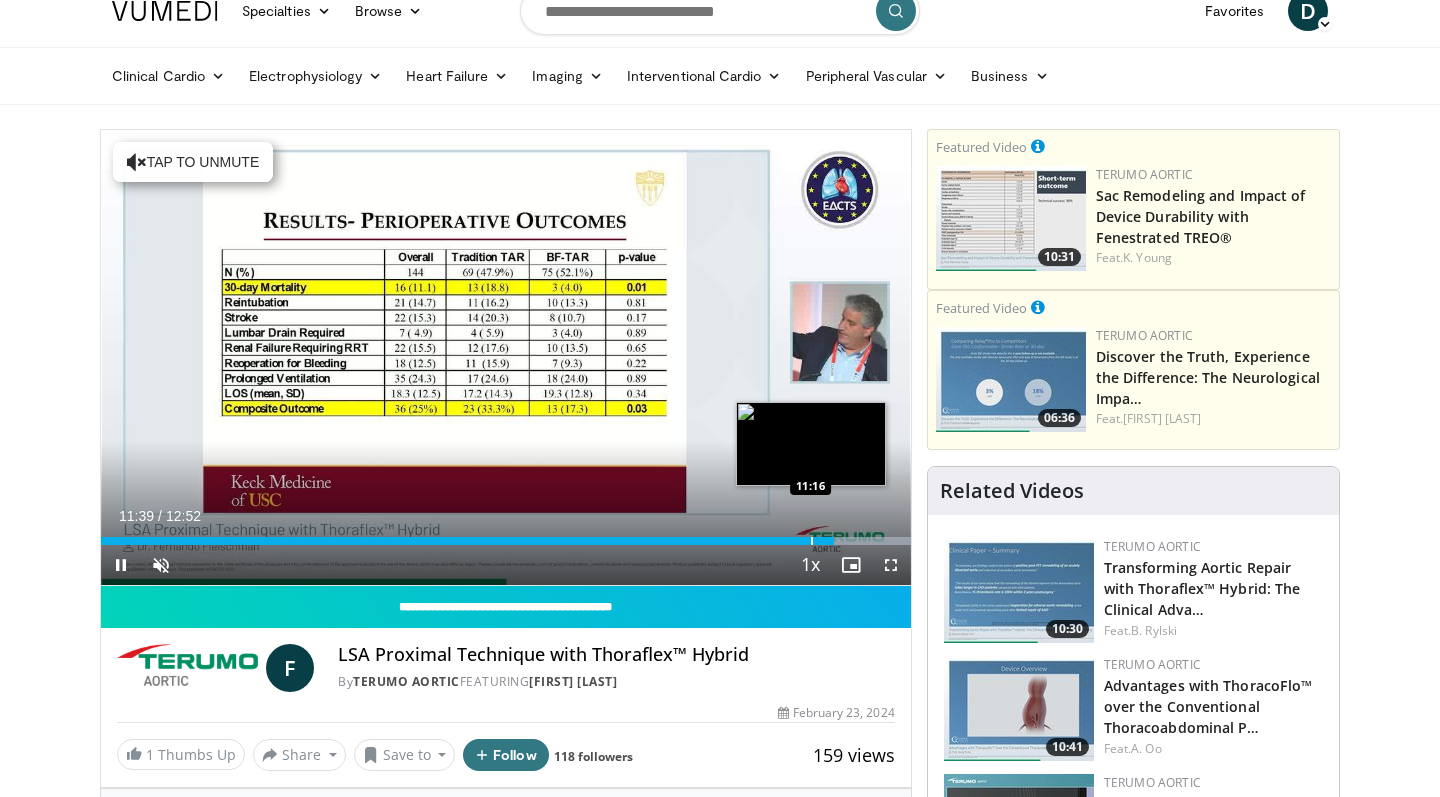 click at bounding box center (812, 541) 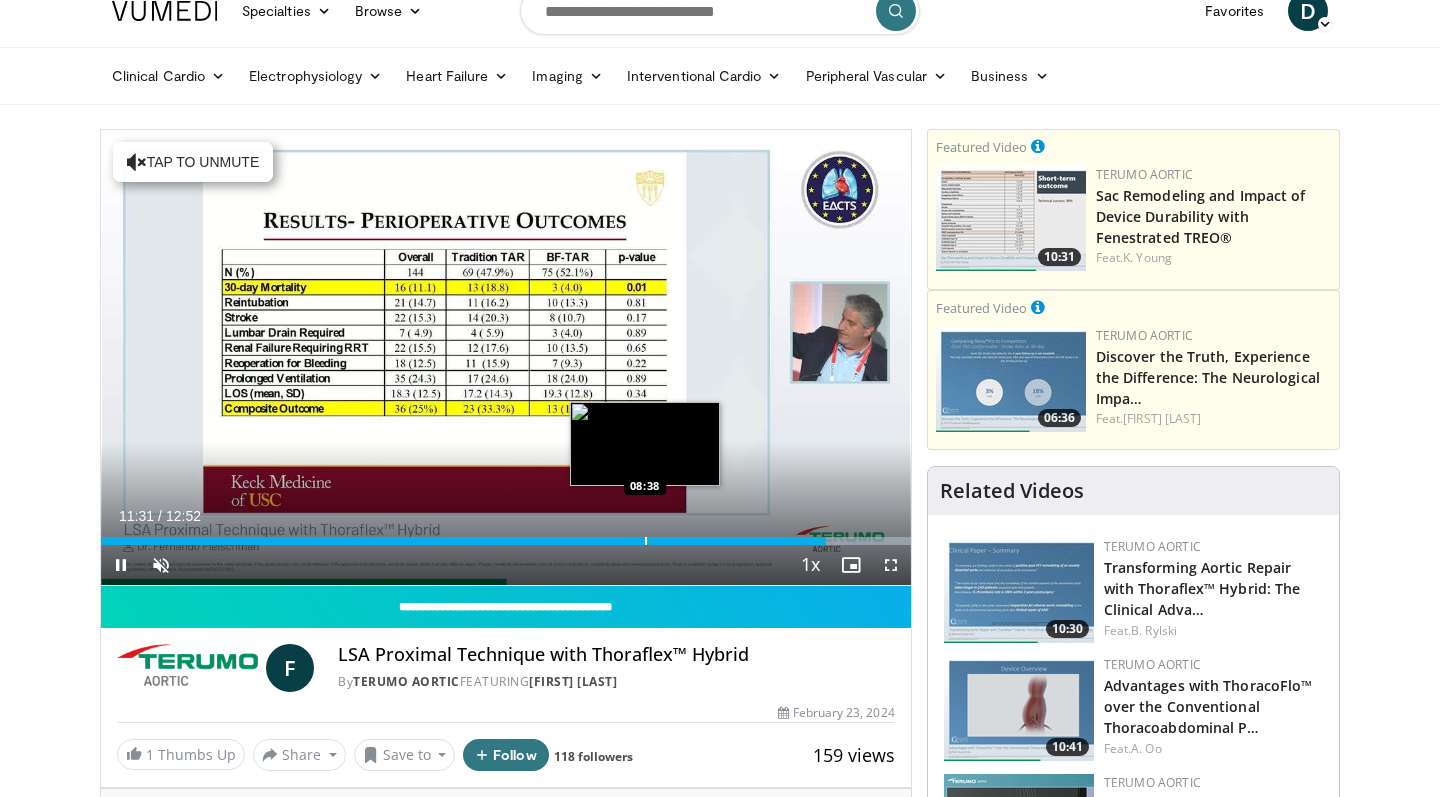 click at bounding box center [646, 541] 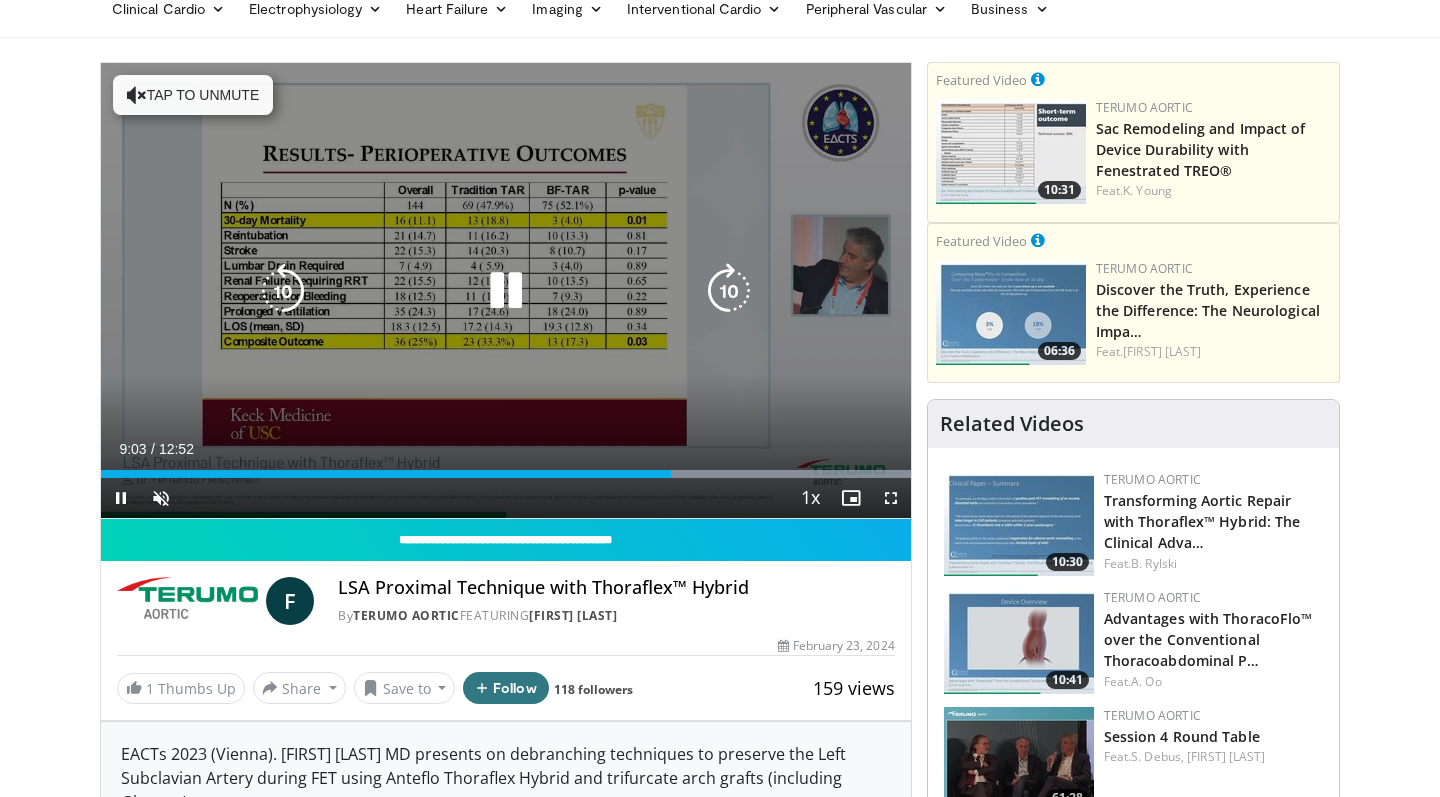 scroll, scrollTop: 74, scrollLeft: 0, axis: vertical 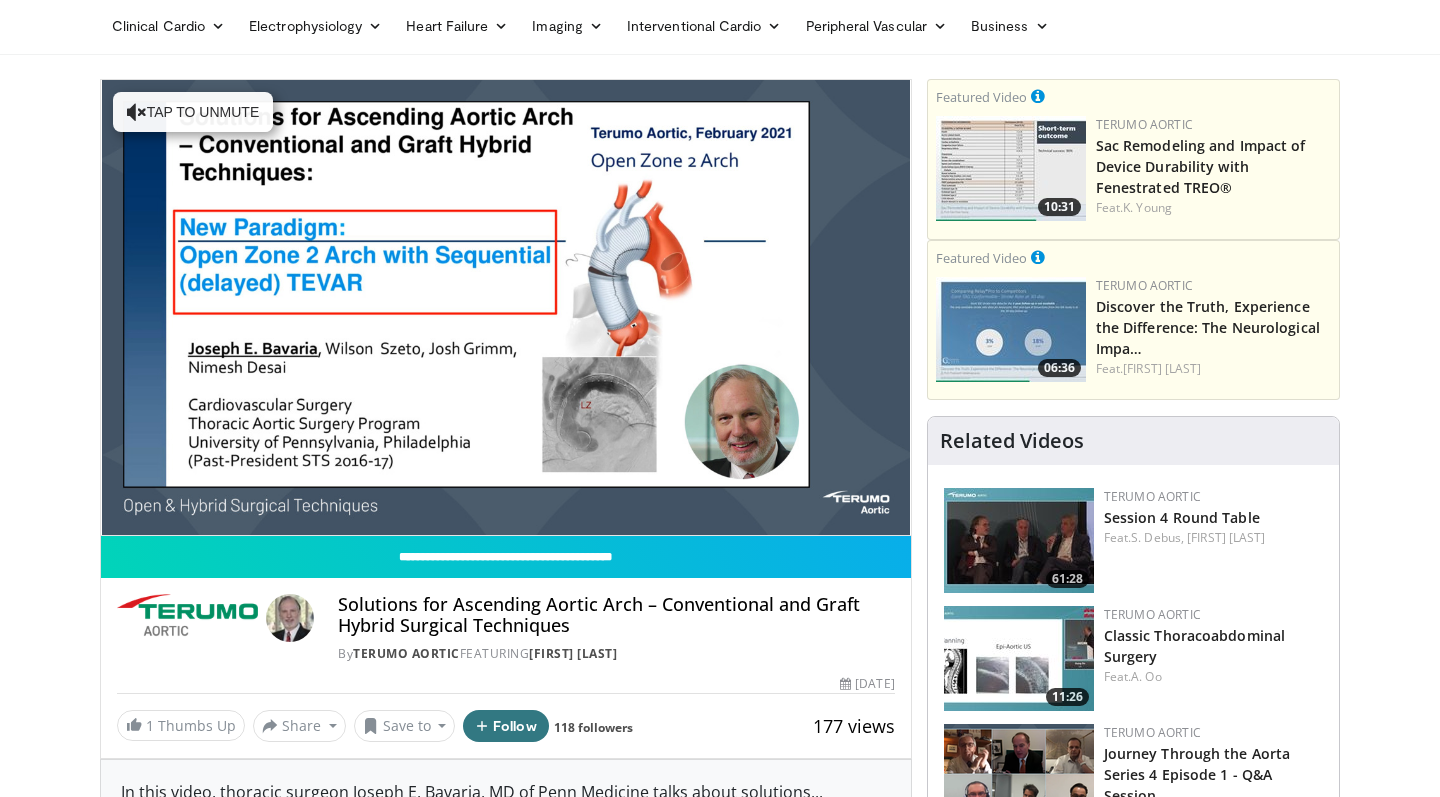 click on "10 seconds
Tap to unmute" at bounding box center (506, 307) 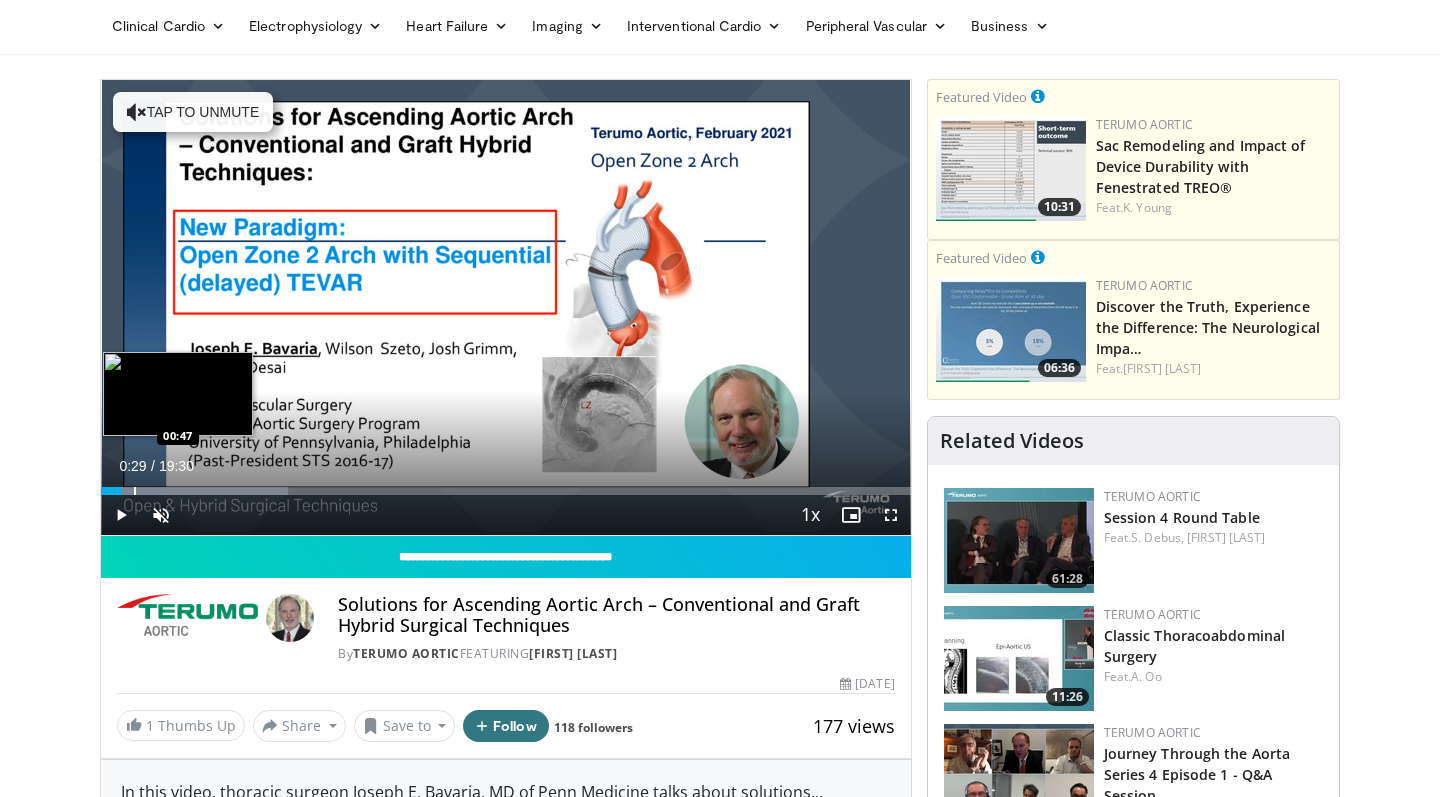click on "Loaded :  23.09% 00:29 00:47" at bounding box center [506, 491] 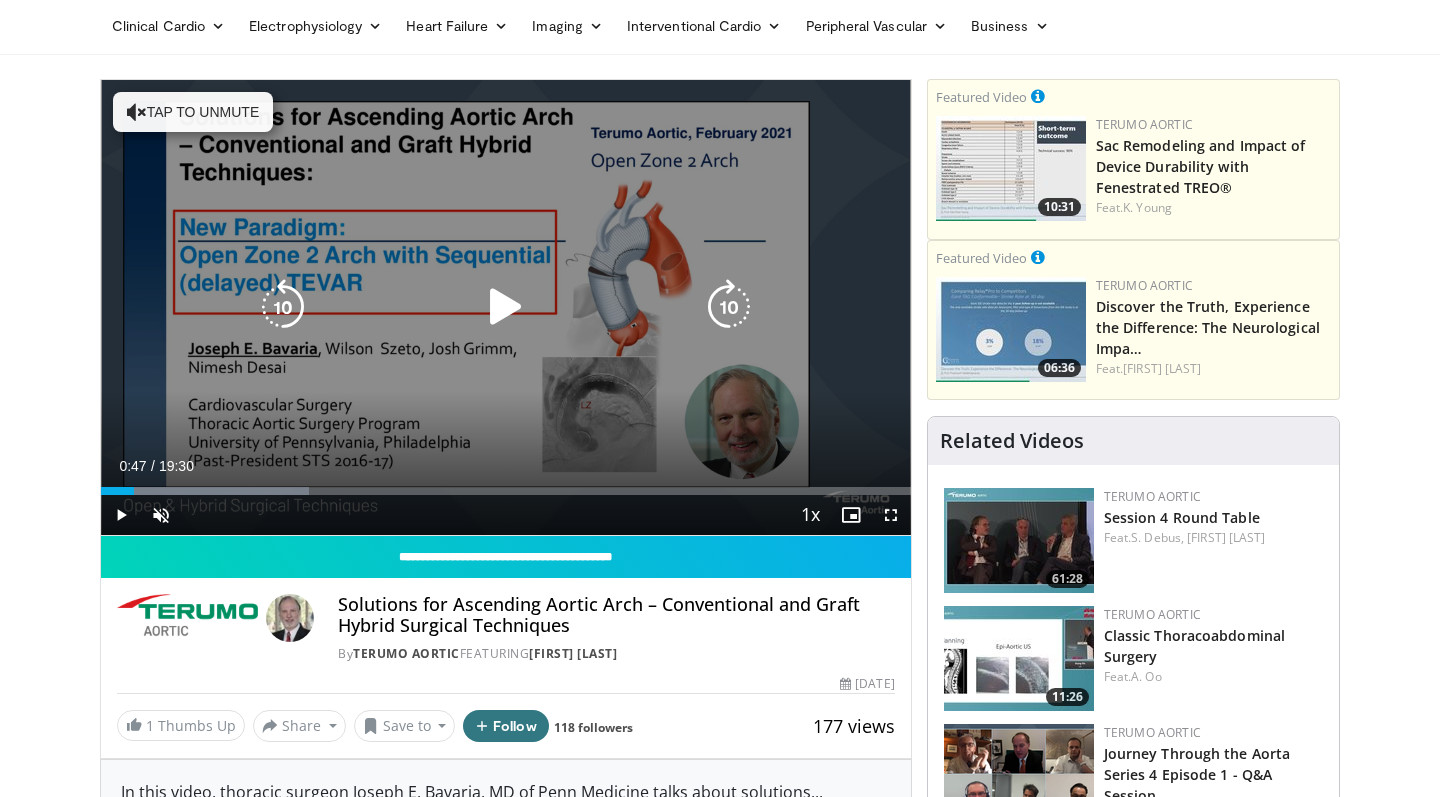 click at bounding box center [506, 307] 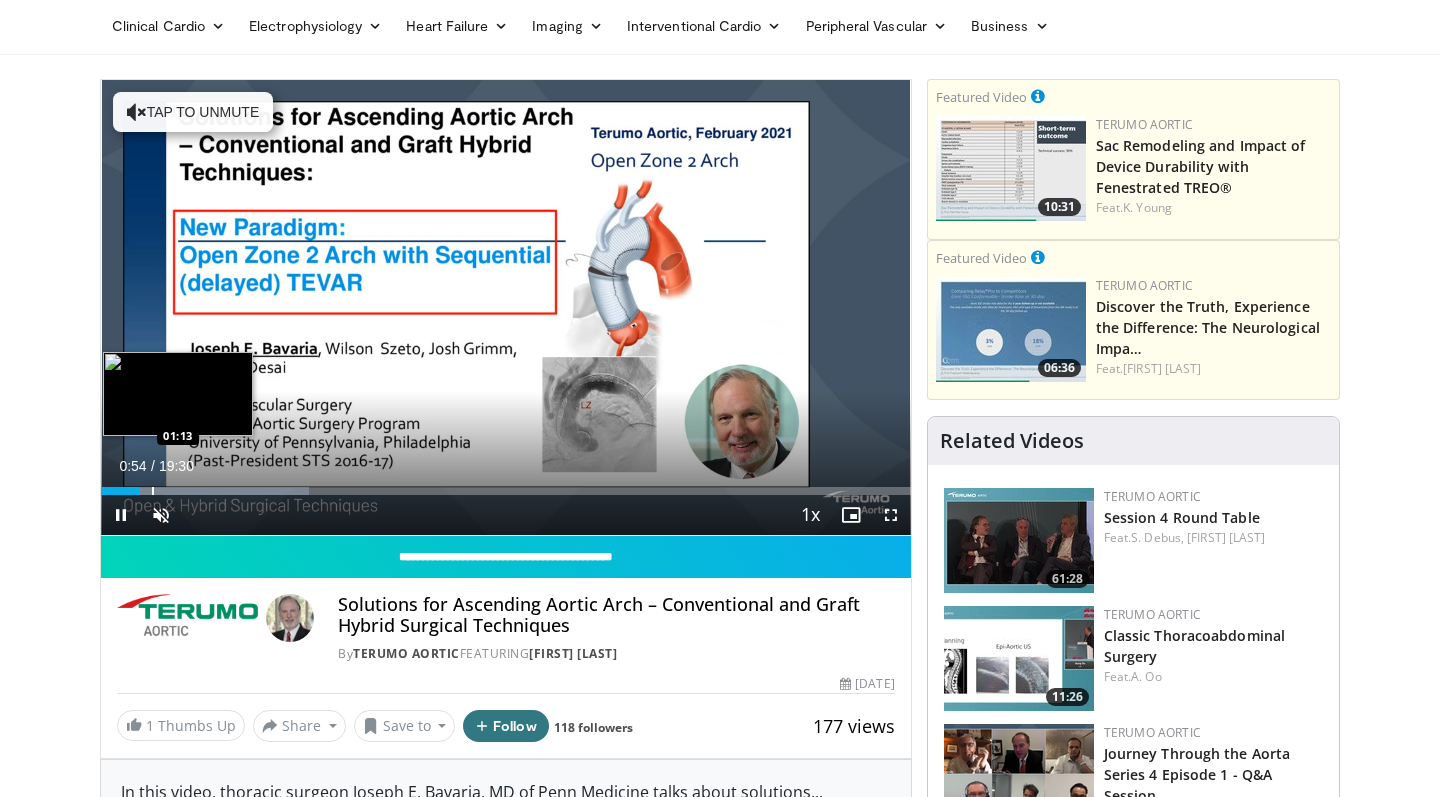 click at bounding box center [153, 491] 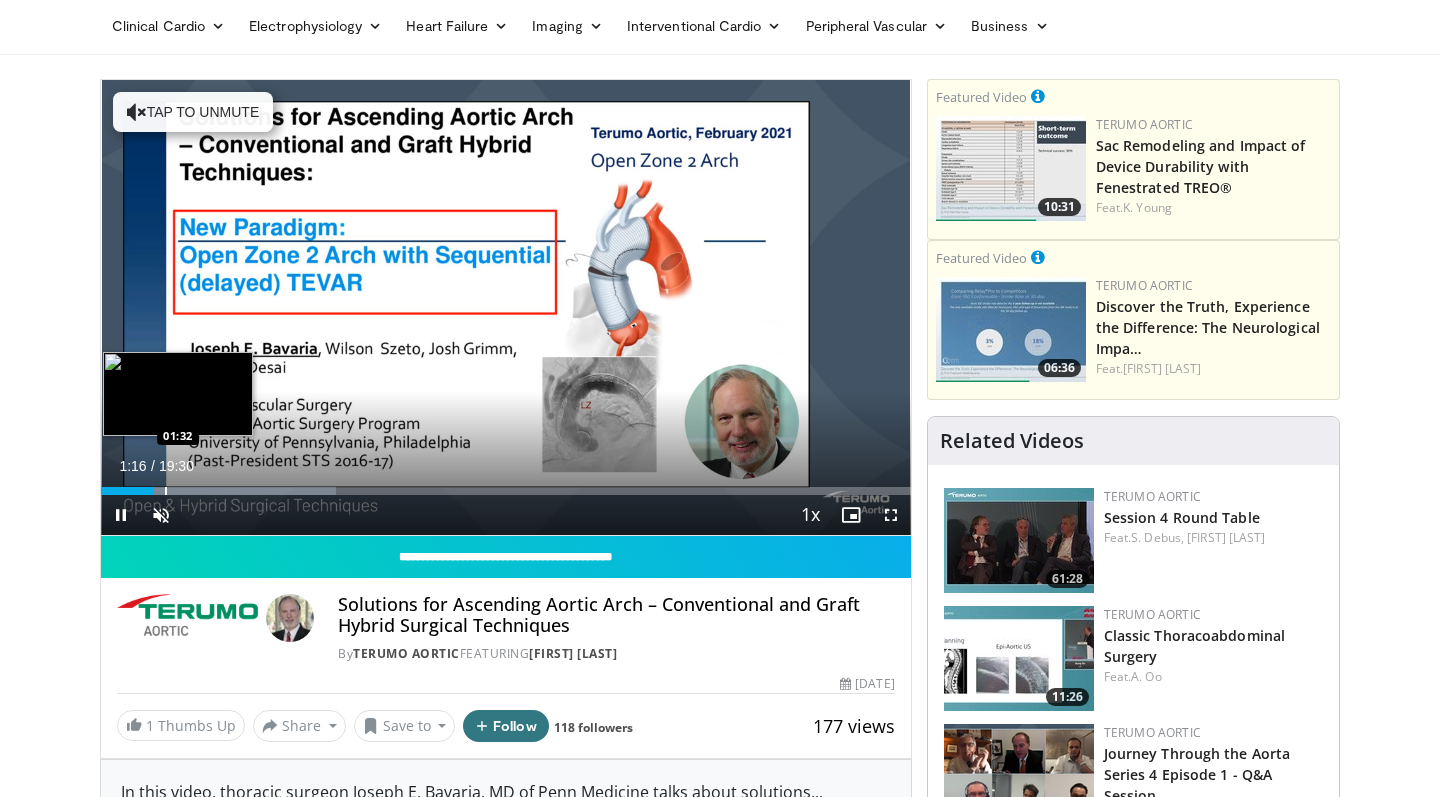 click at bounding box center [166, 491] 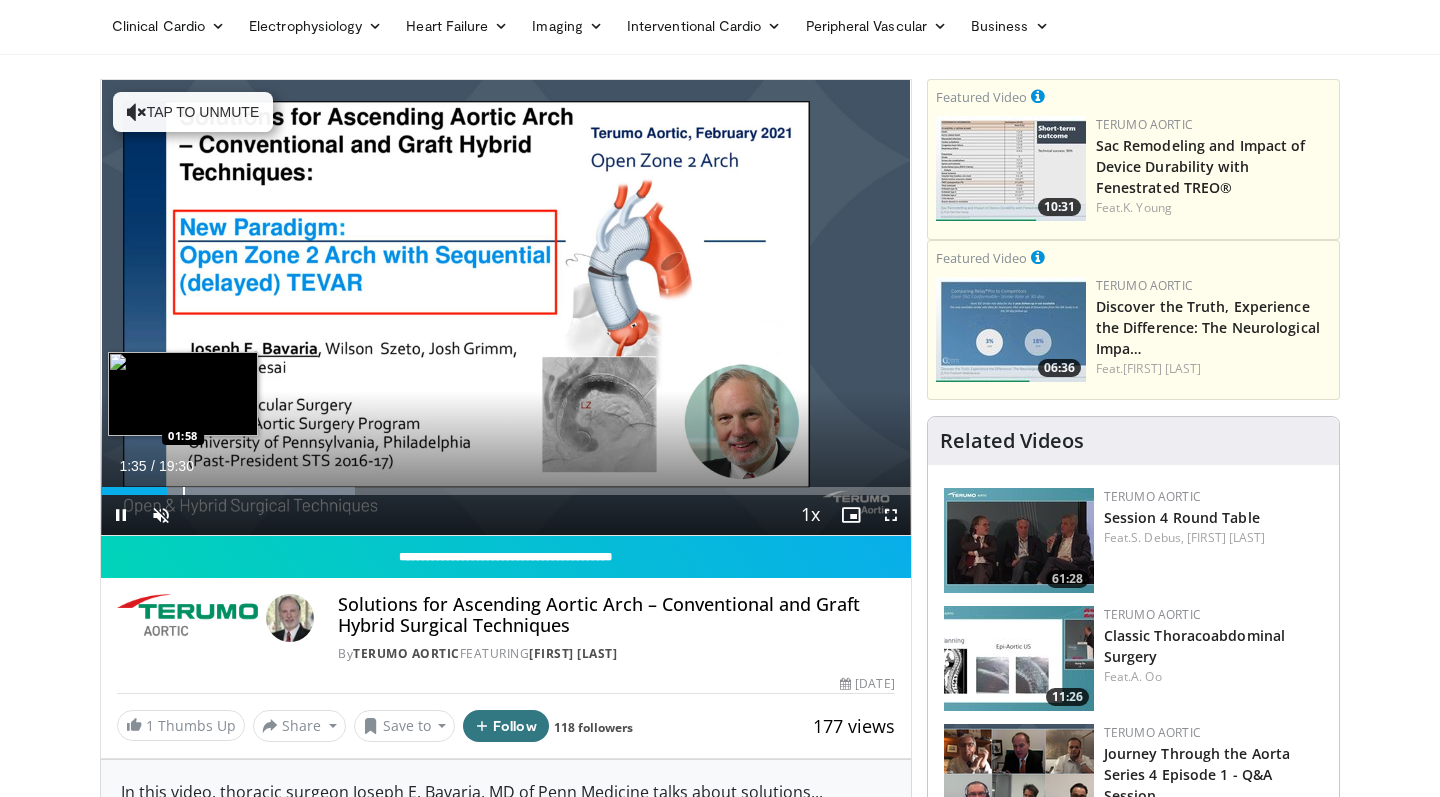 click at bounding box center (184, 491) 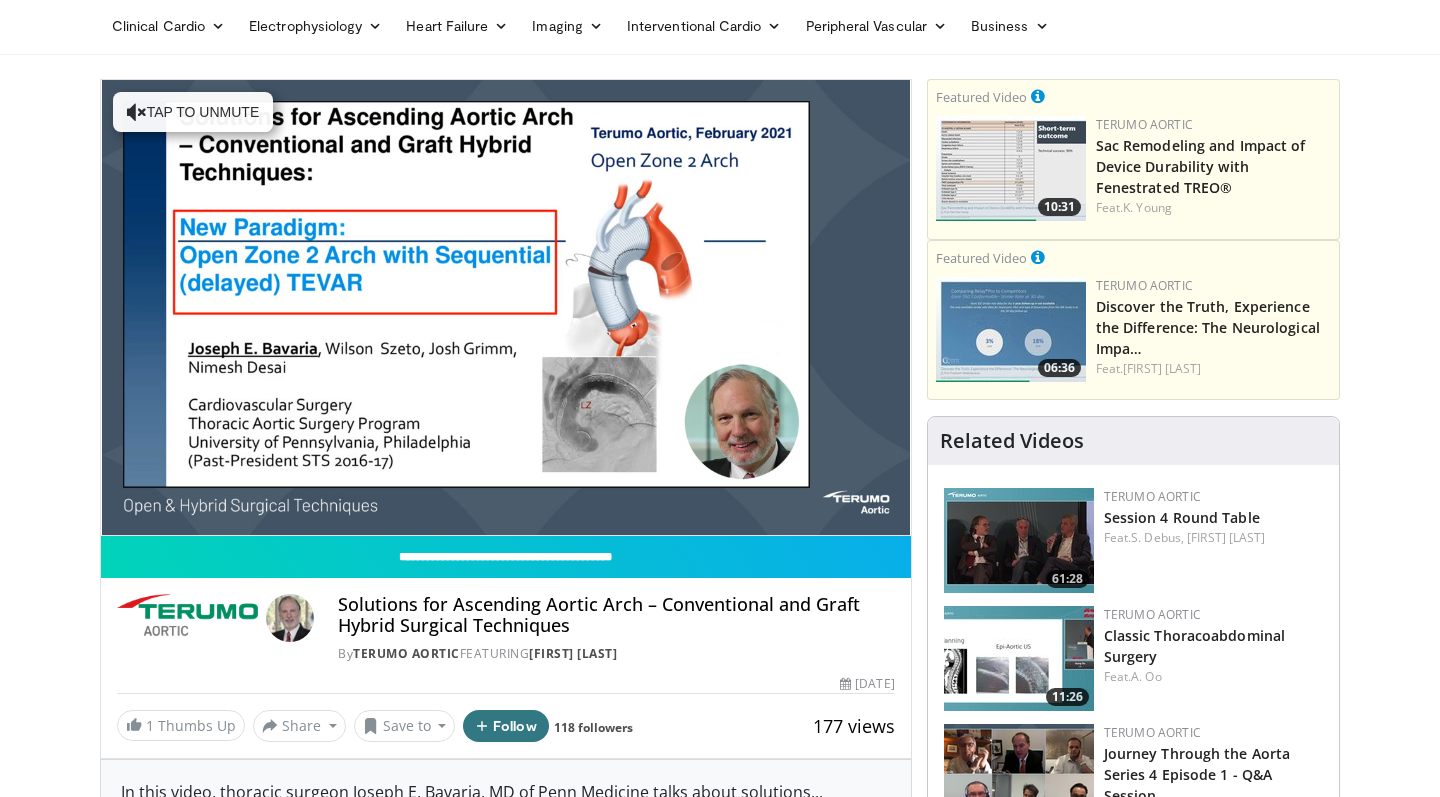 click on "**********" at bounding box center (506, 308) 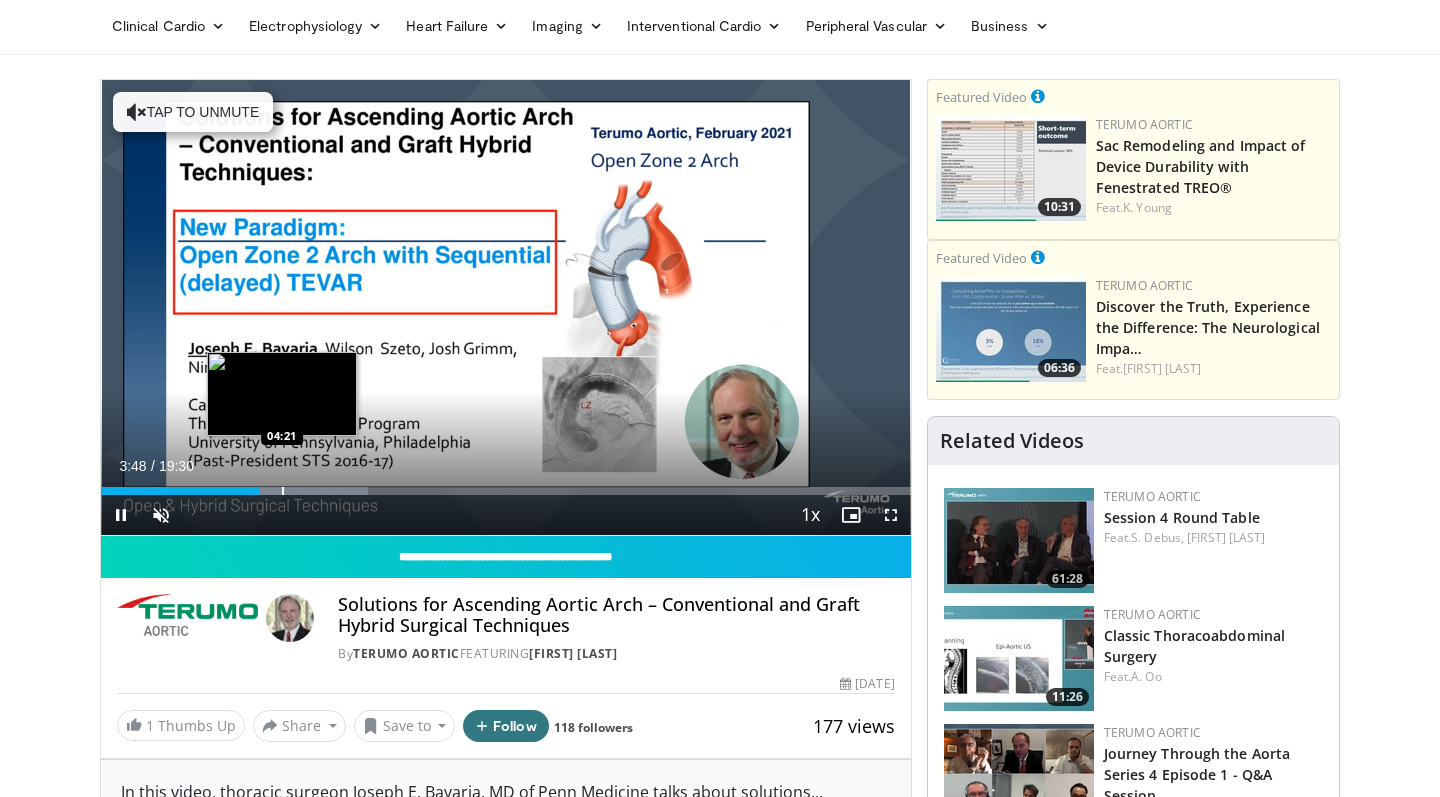 click at bounding box center (283, 491) 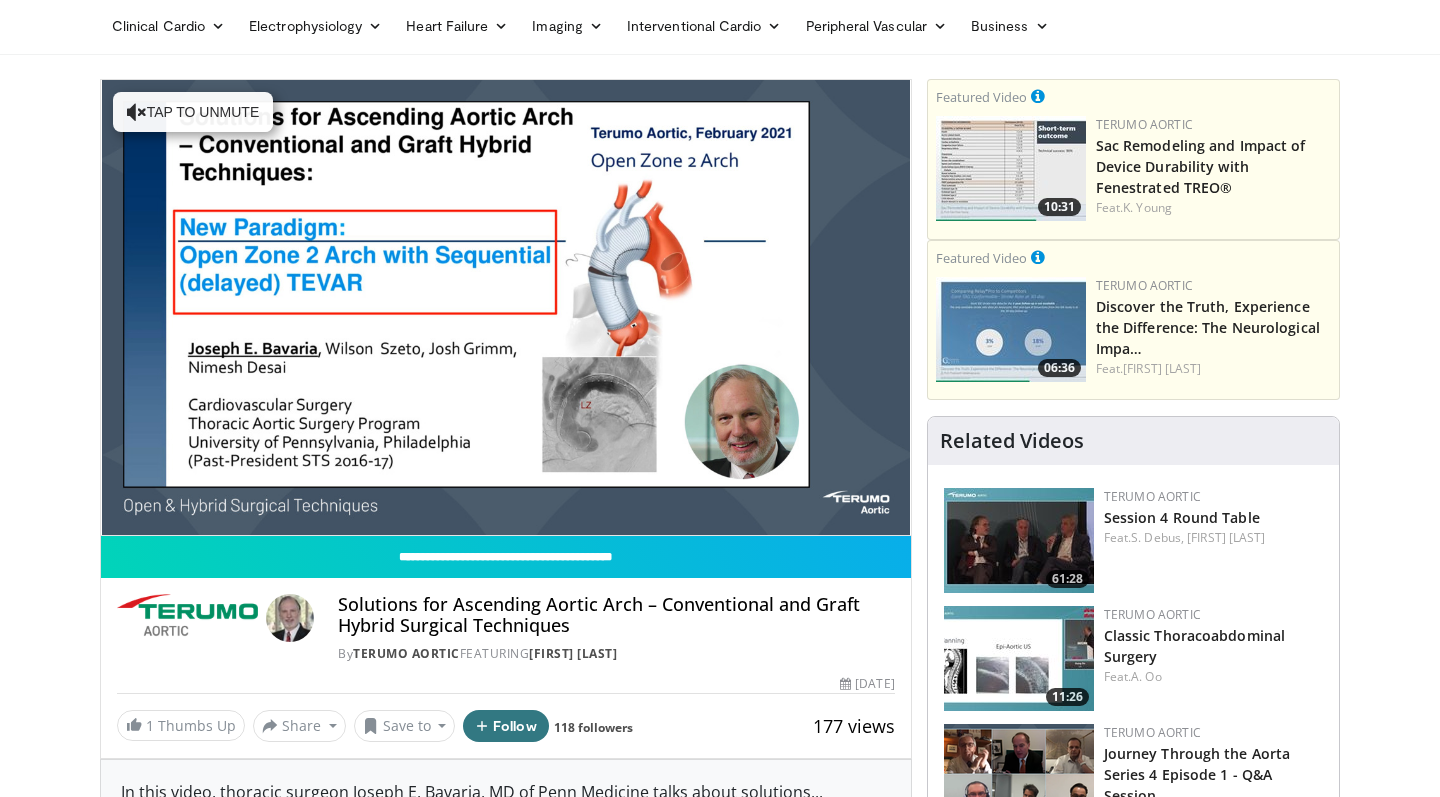 click on "10 seconds
Tap to unmute" at bounding box center [506, 307] 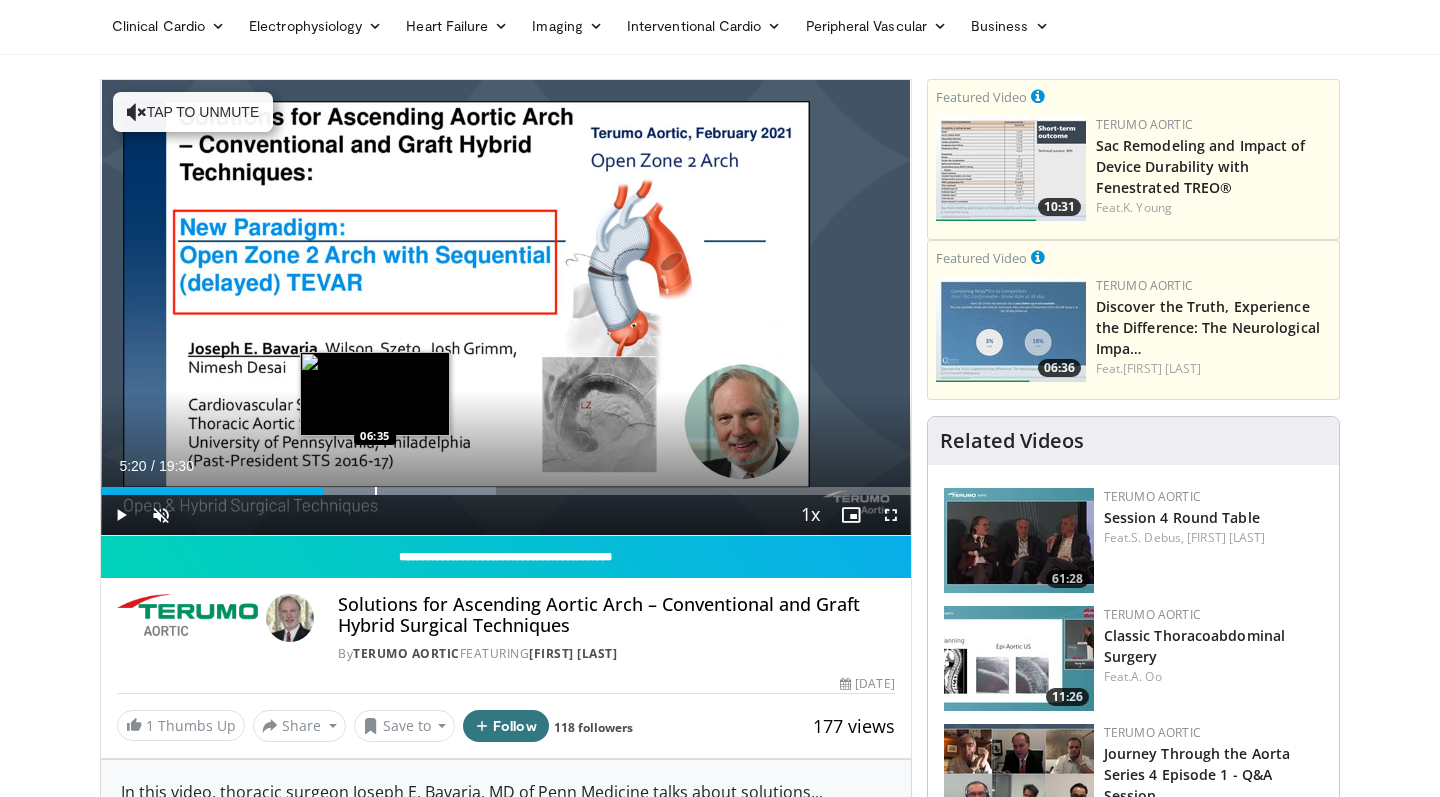 click at bounding box center [376, 491] 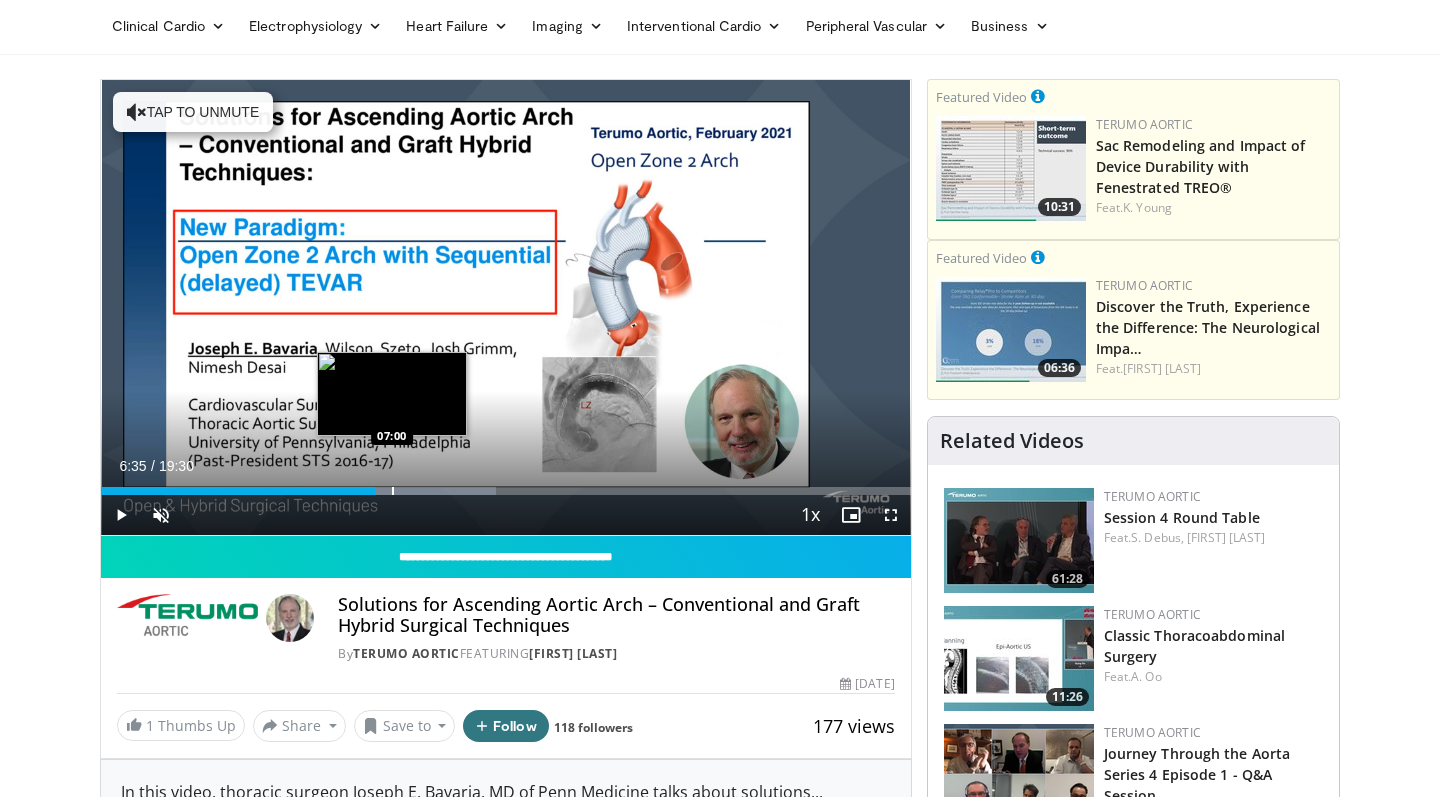 click at bounding box center [393, 491] 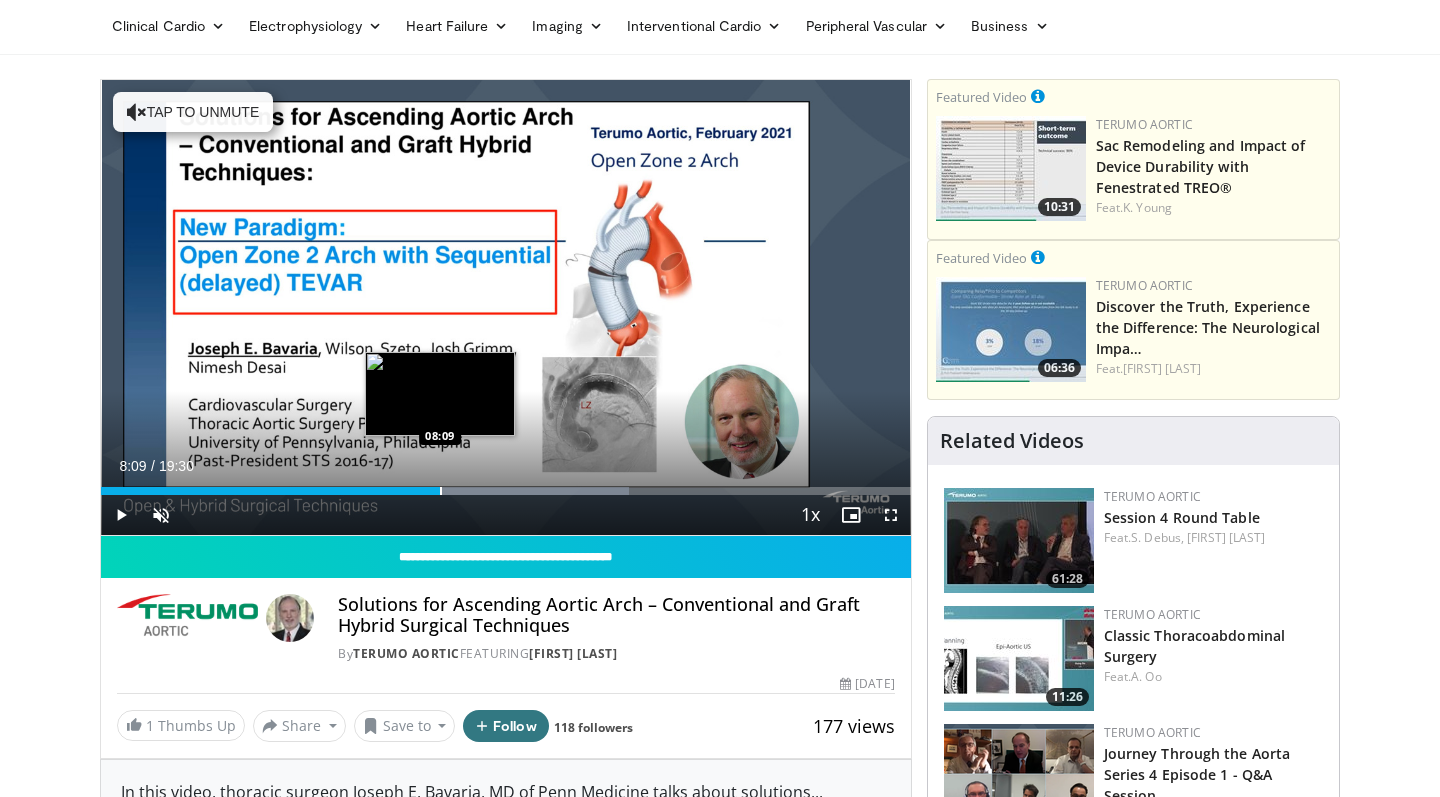 click at bounding box center (441, 491) 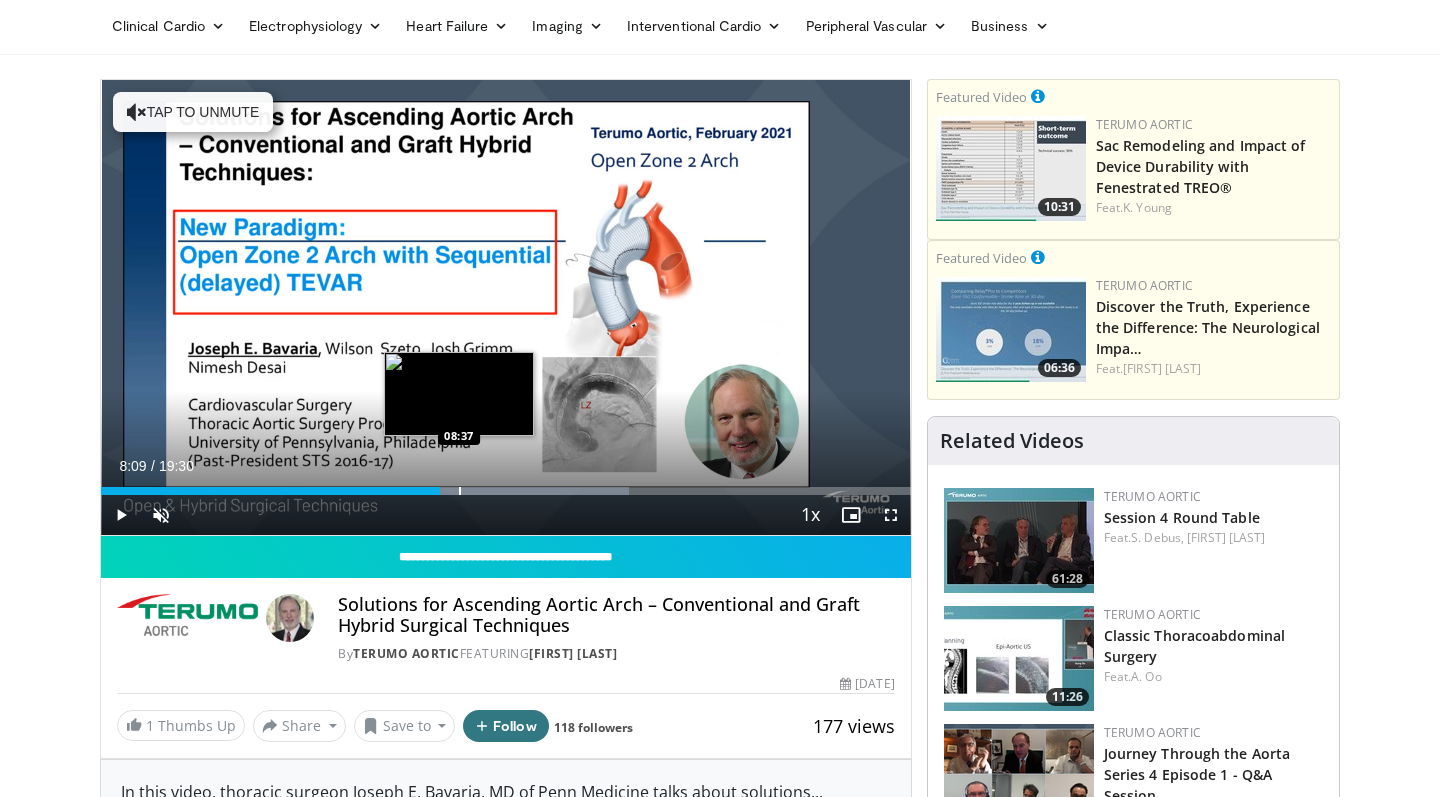 click at bounding box center [460, 491] 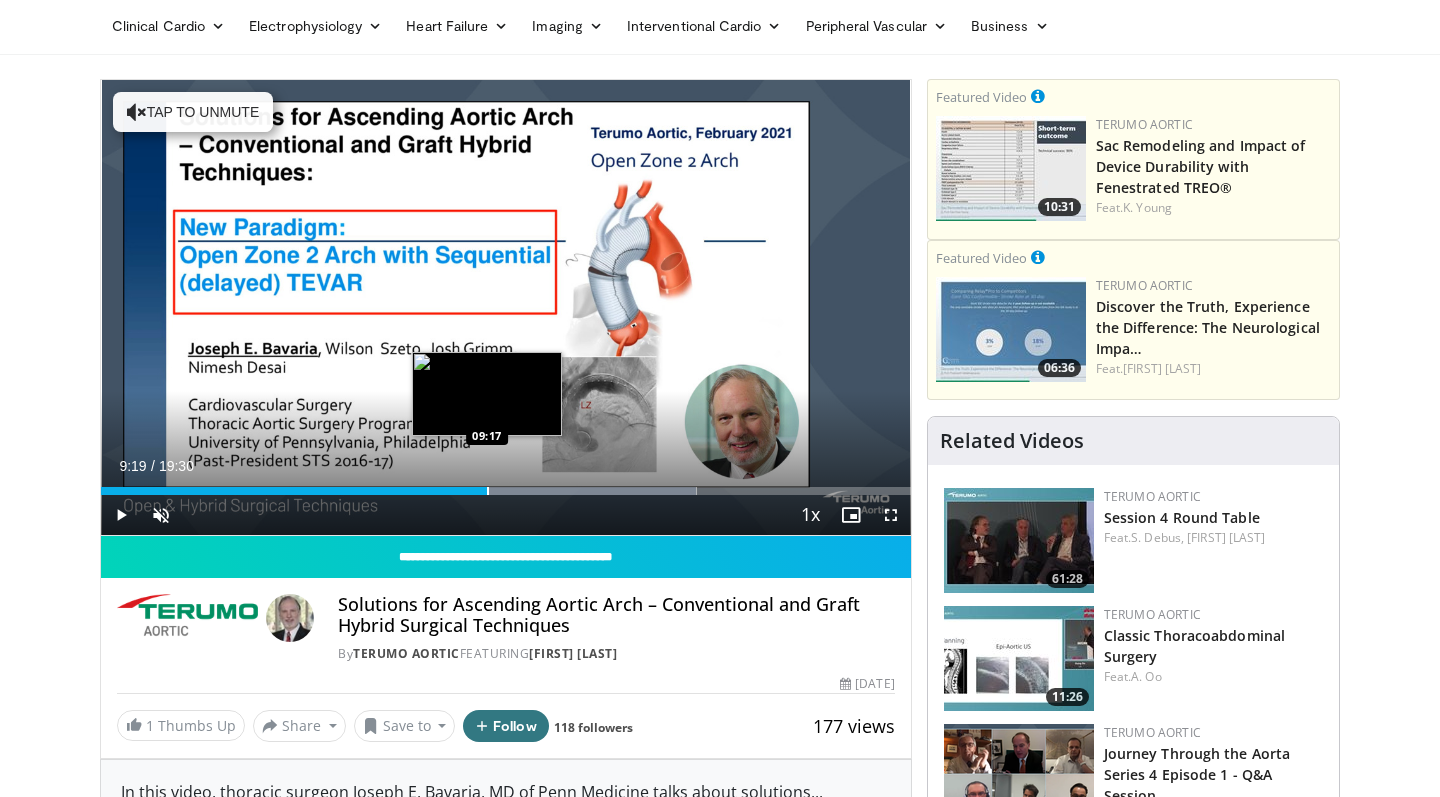 click at bounding box center [488, 491] 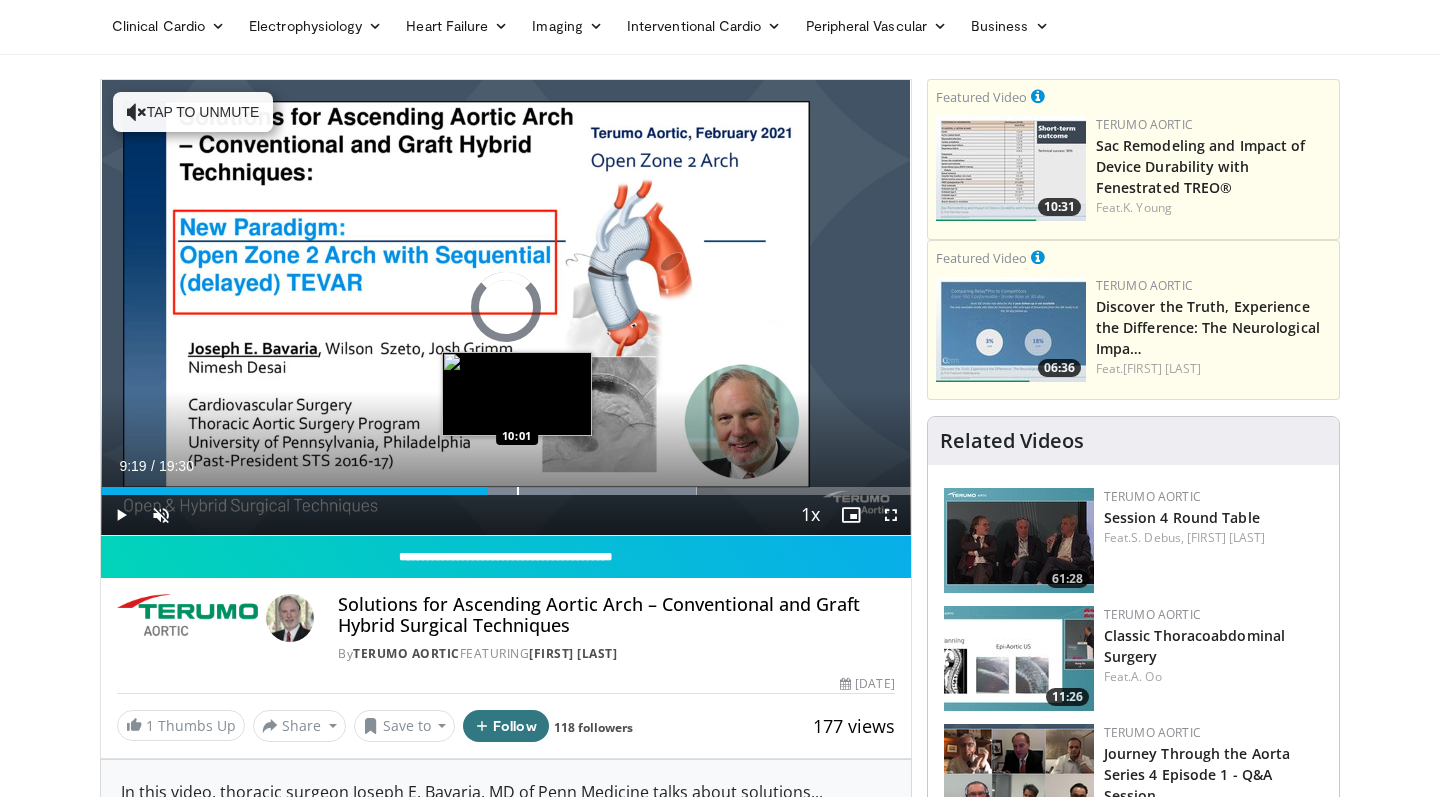 click on "Loaded :  73.55% 09:19 10:01" at bounding box center (506, 485) 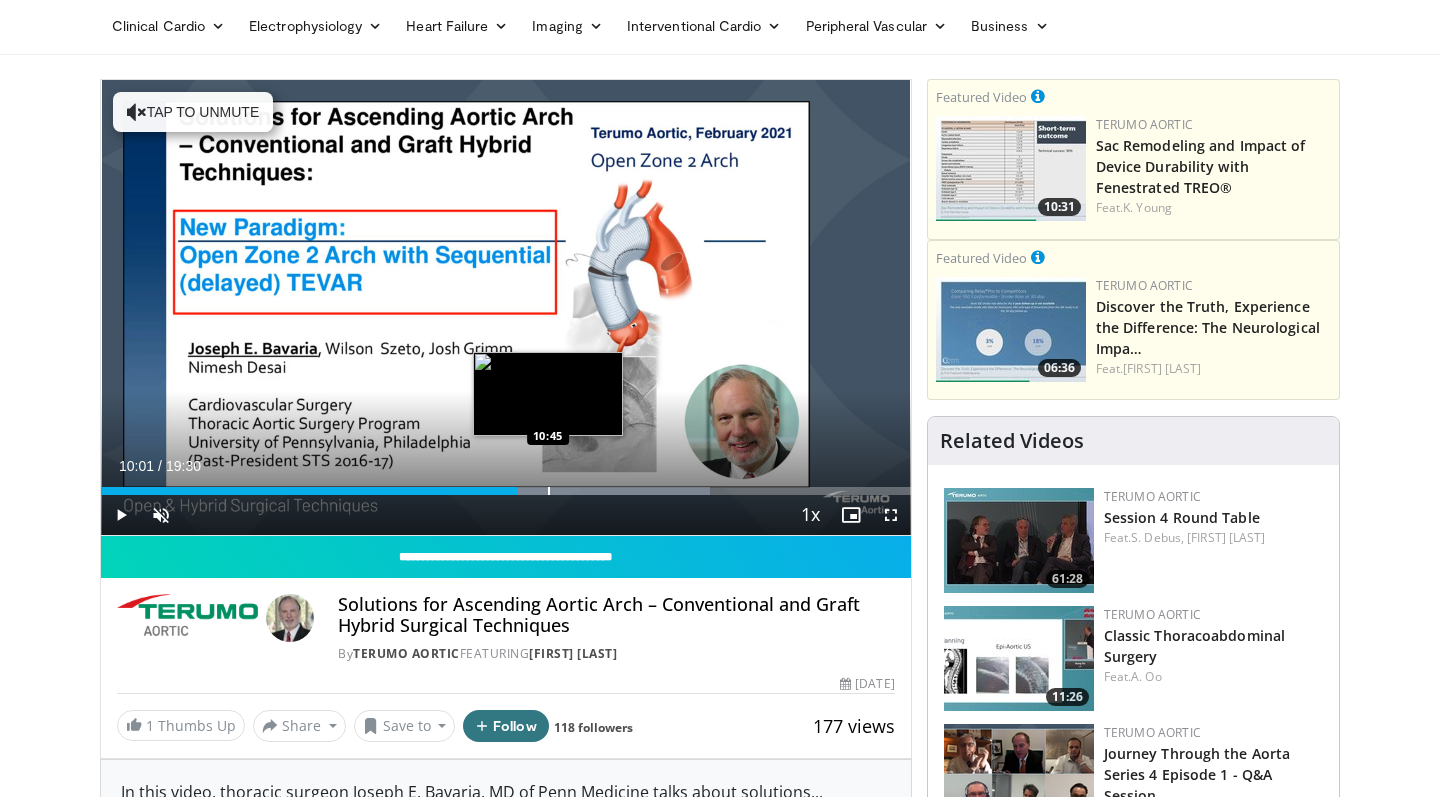 click on "Loaded :  75.26% 10:01 10:45" at bounding box center [506, 485] 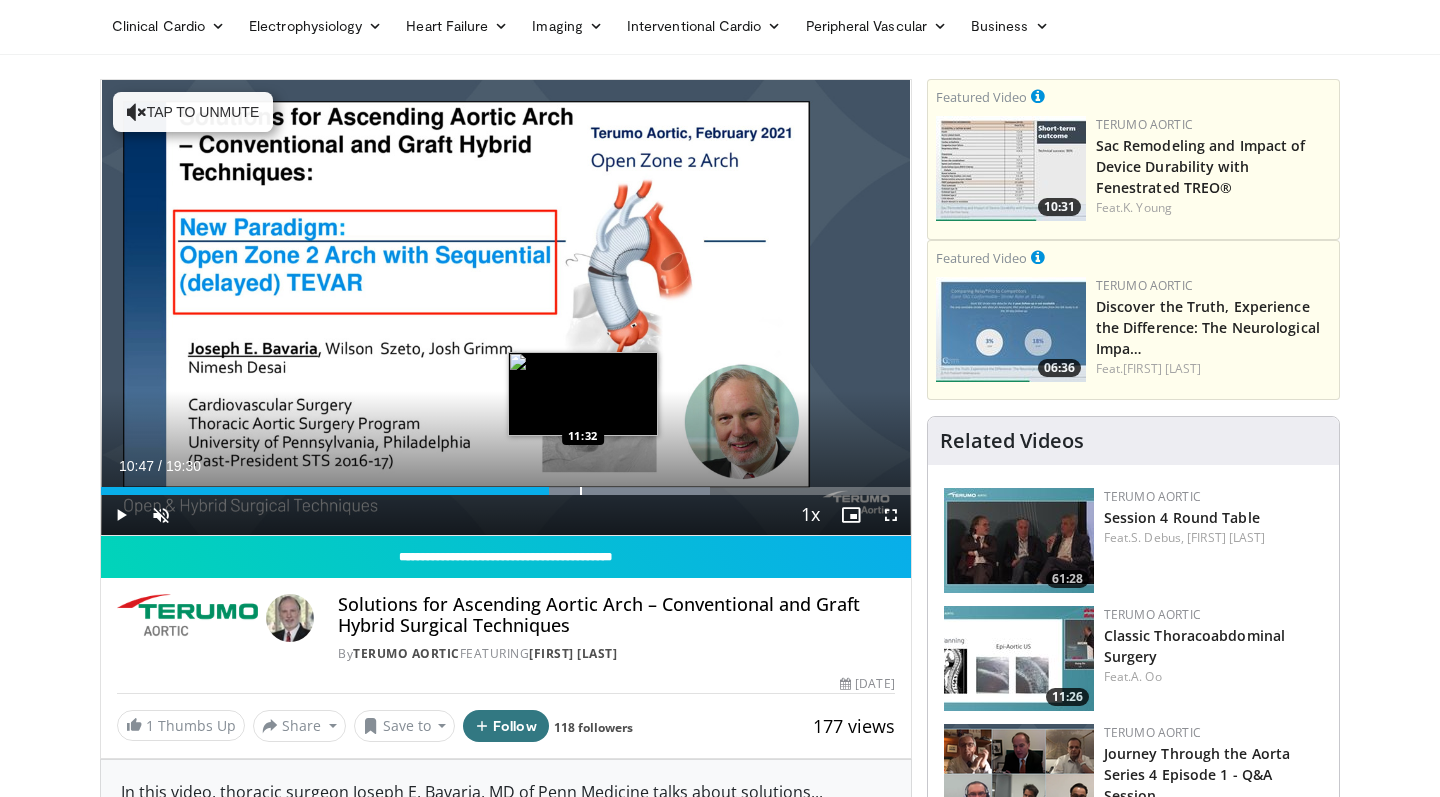 click on "Loaded :  75.26% 10:47 11:32" at bounding box center [506, 485] 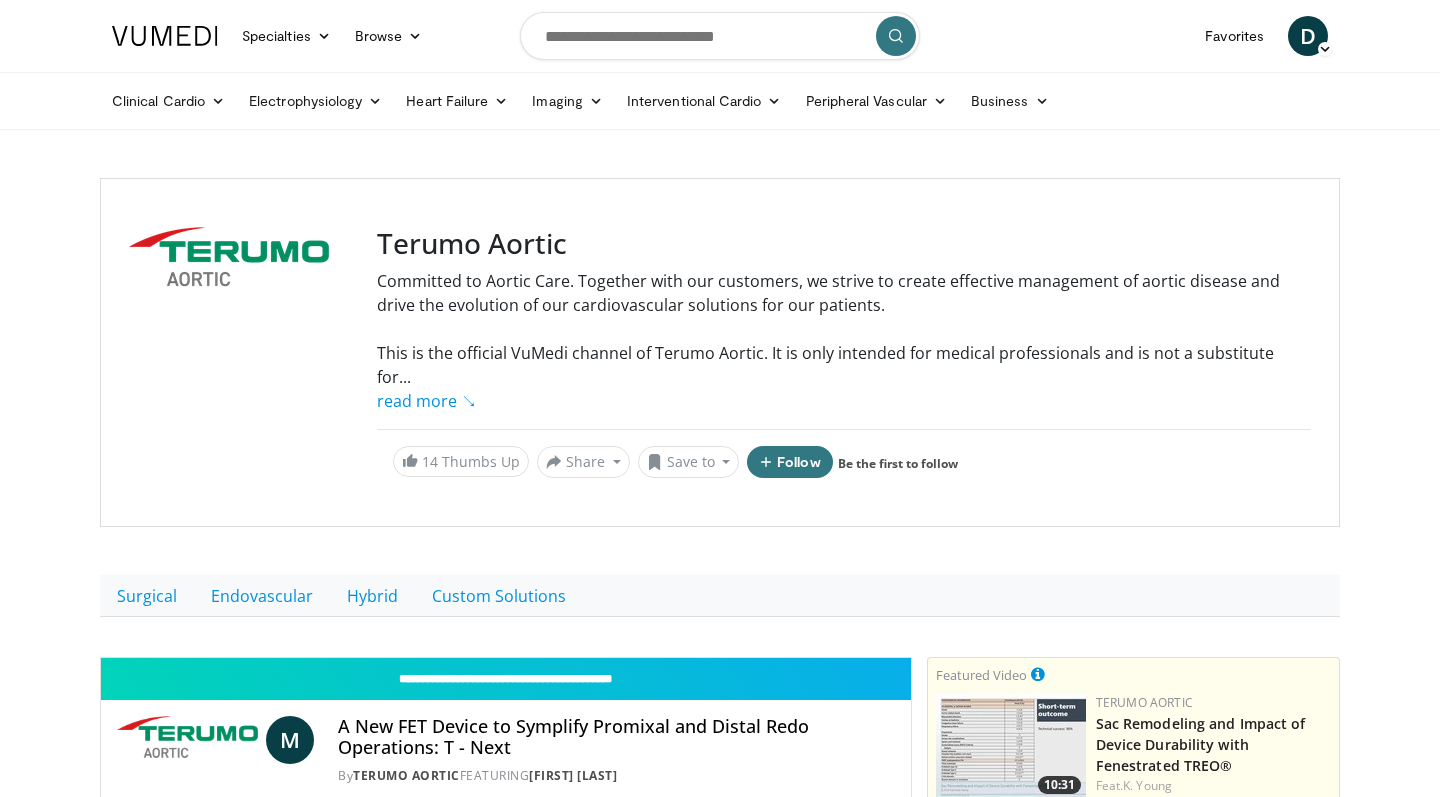 scroll, scrollTop: 0, scrollLeft: 0, axis: both 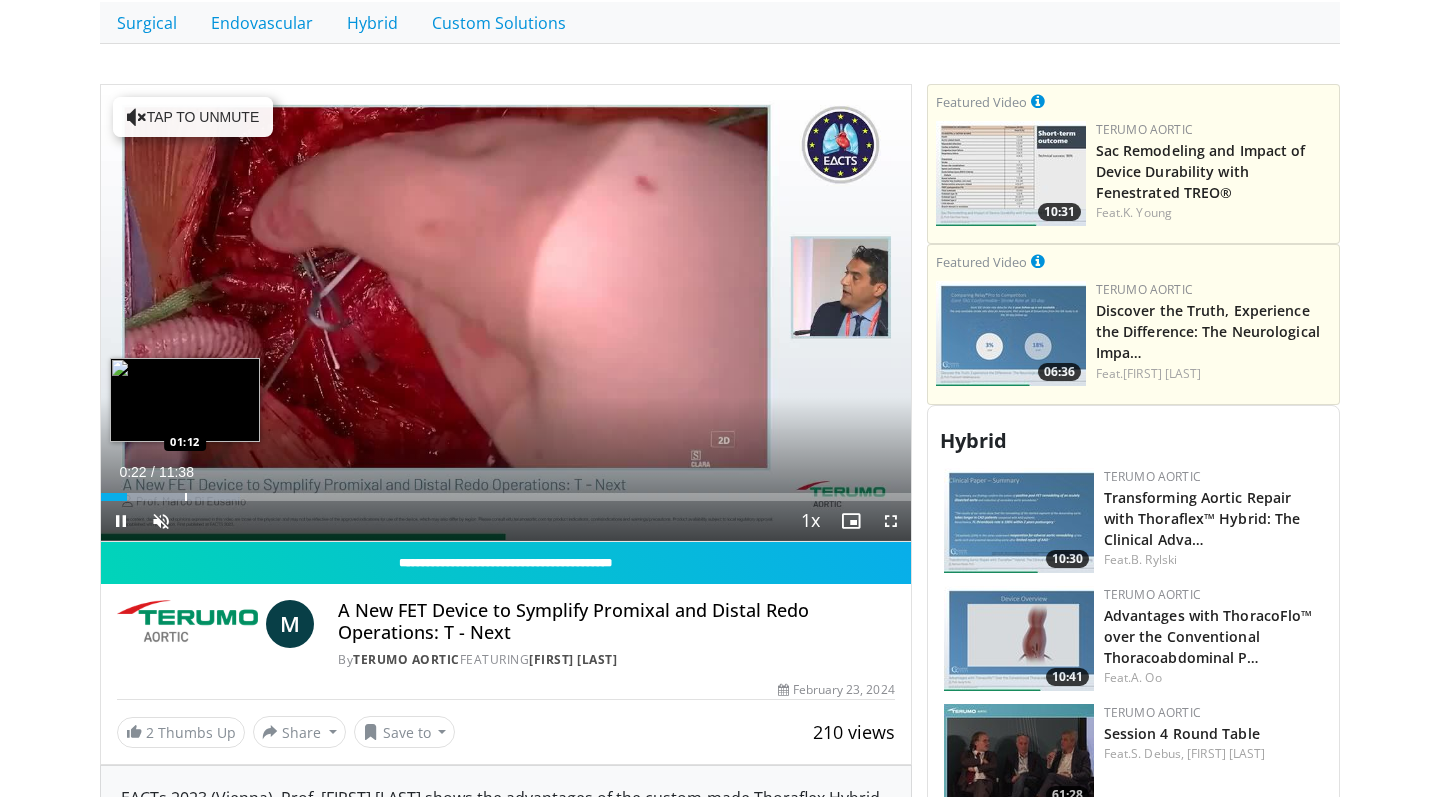 click at bounding box center [186, 497] 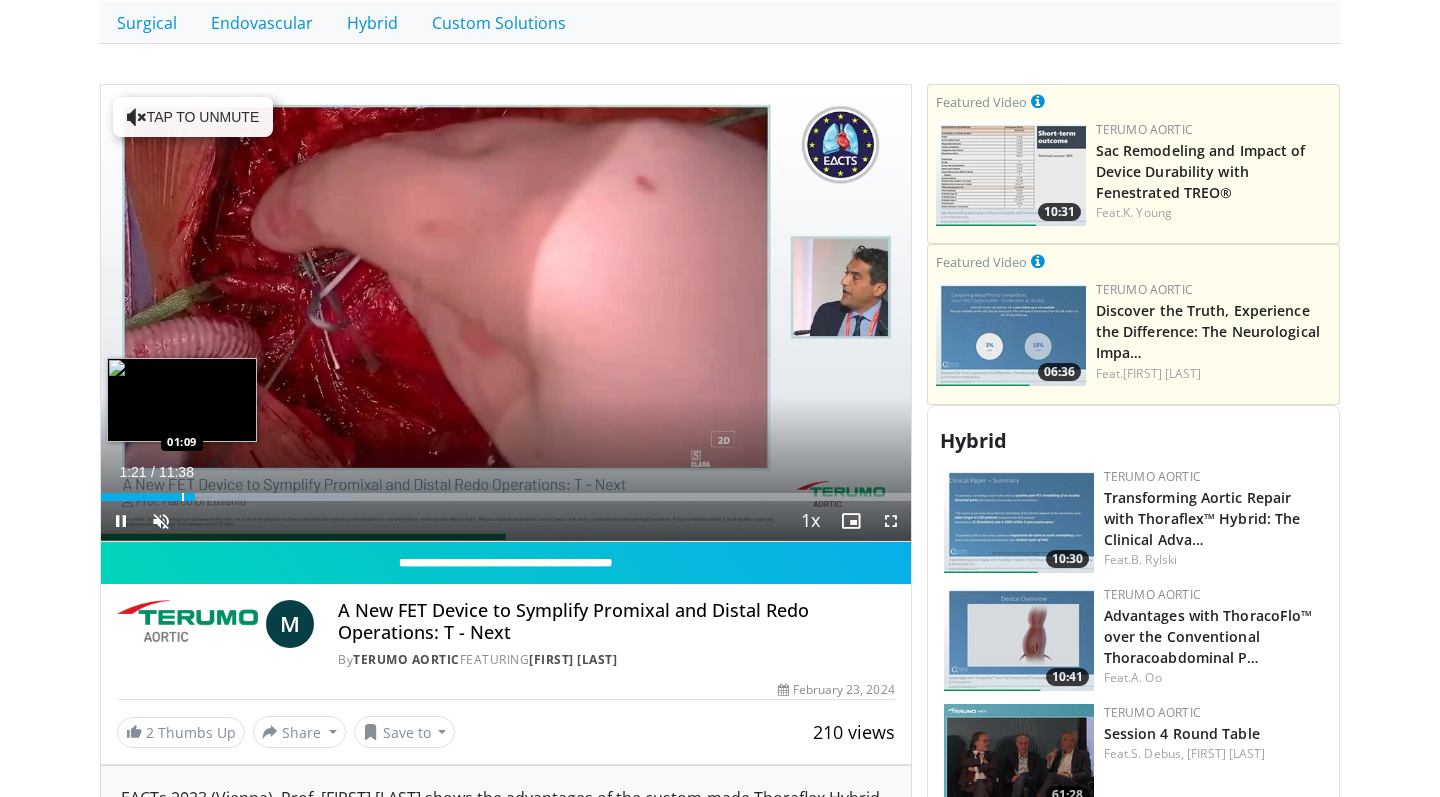 click at bounding box center (183, 497) 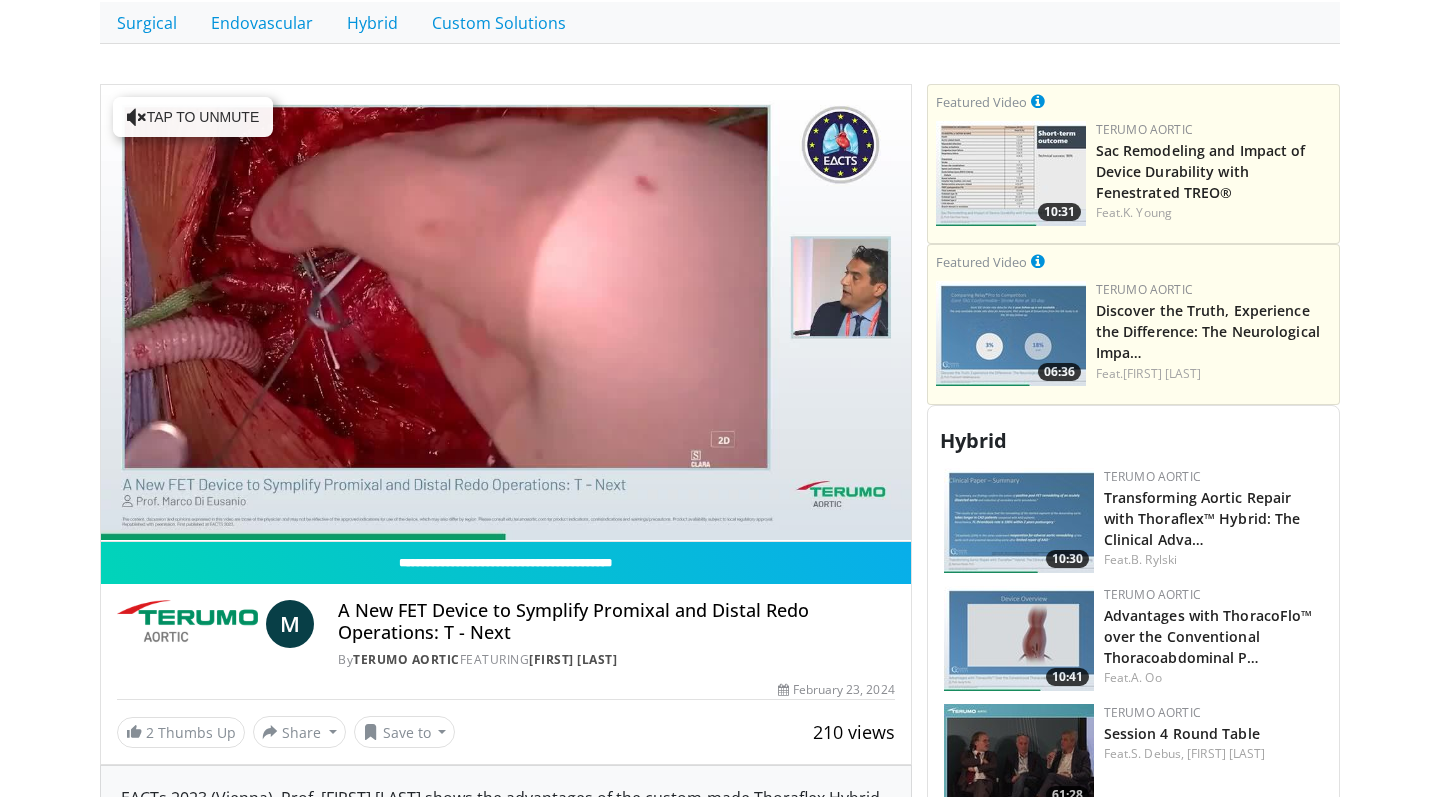 click on "10 seconds
Tap to unmute" at bounding box center (506, 313) 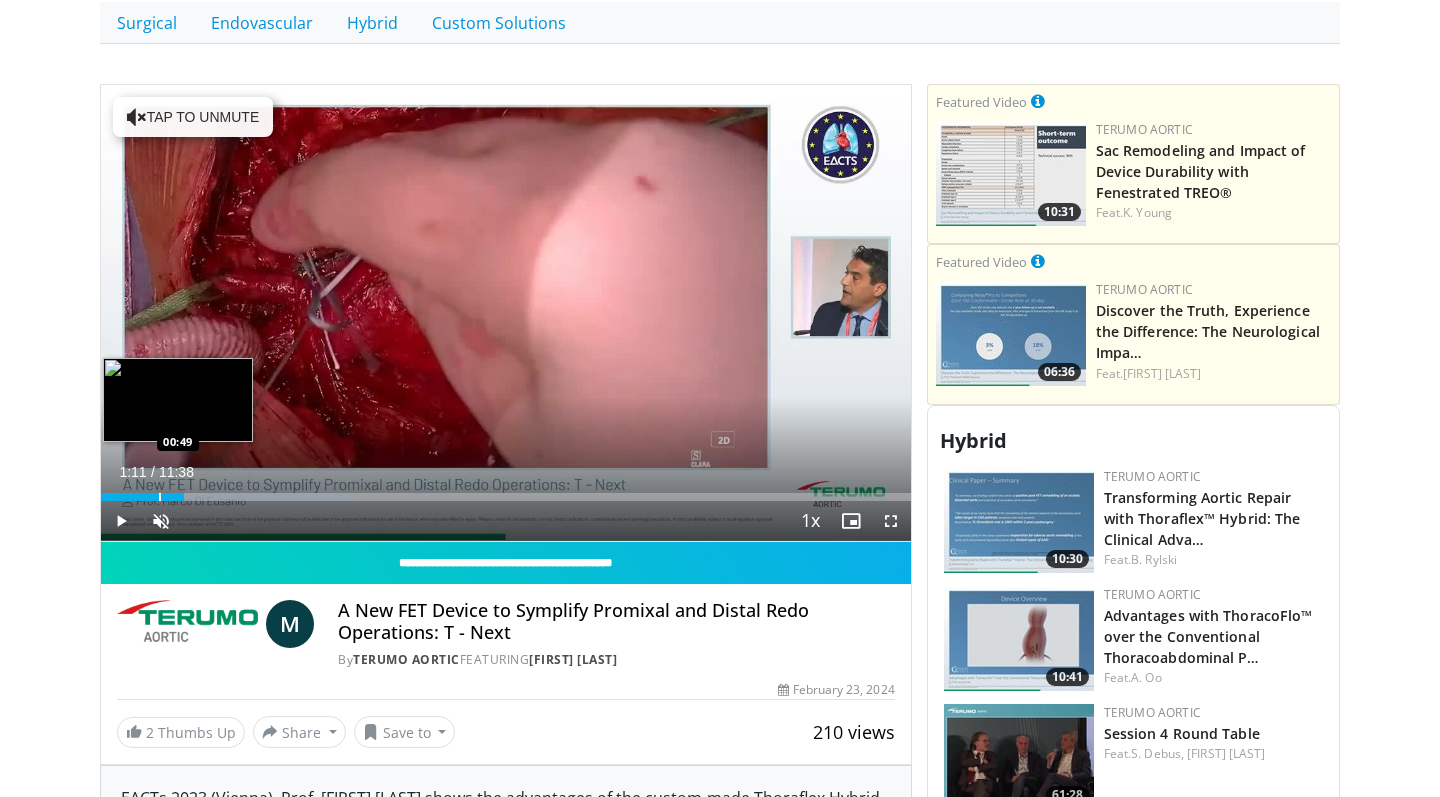 click at bounding box center [160, 497] 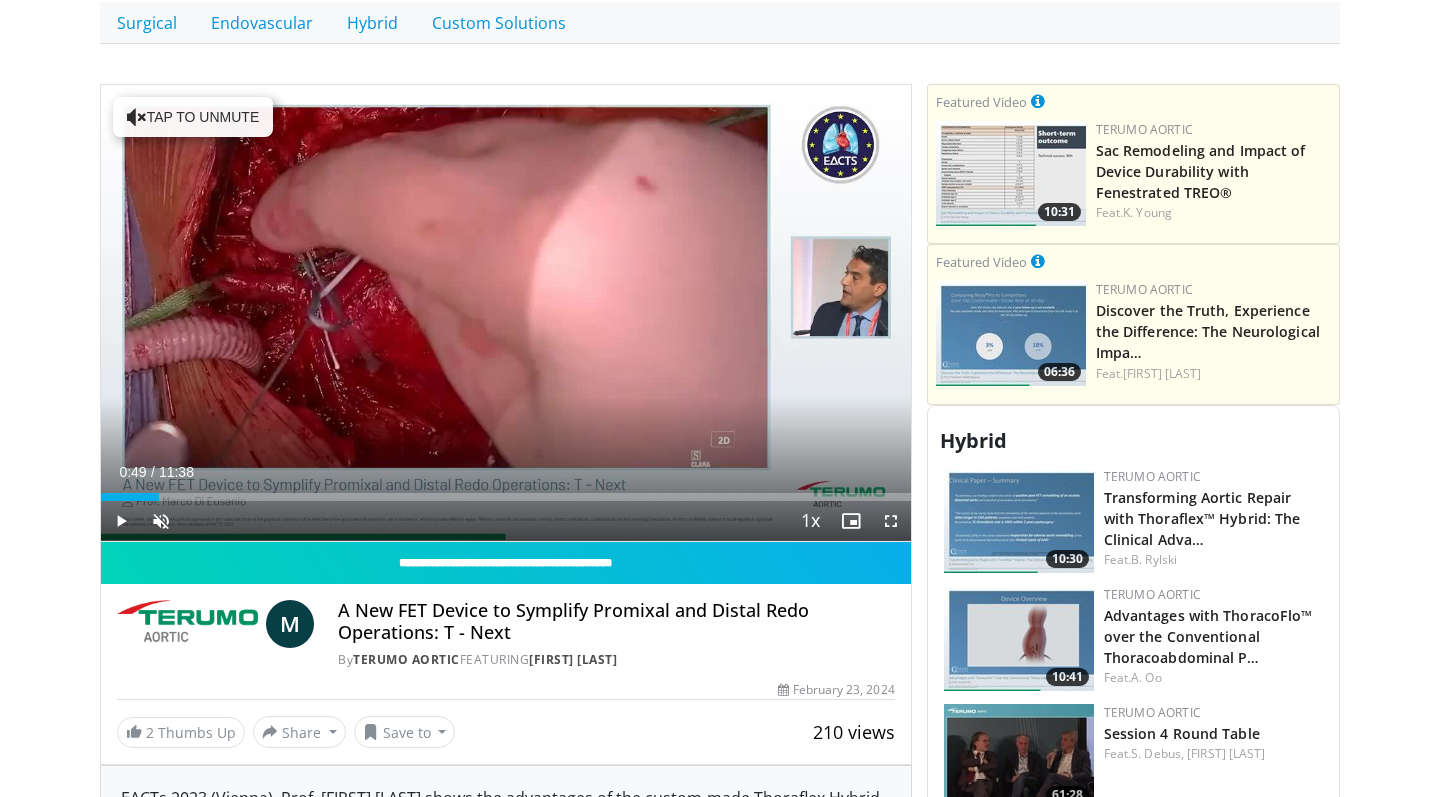 click at bounding box center [121, 521] 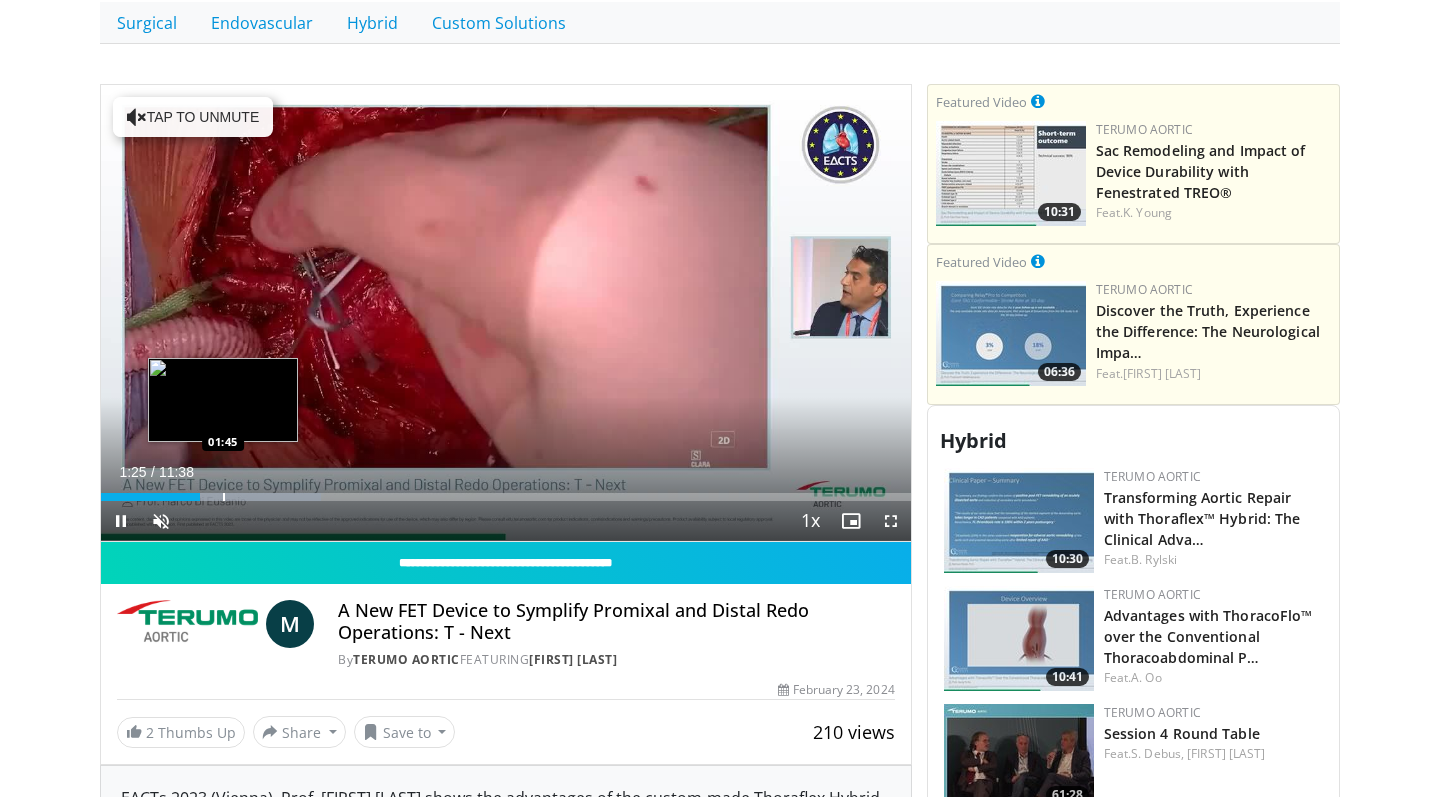 click at bounding box center [224, 497] 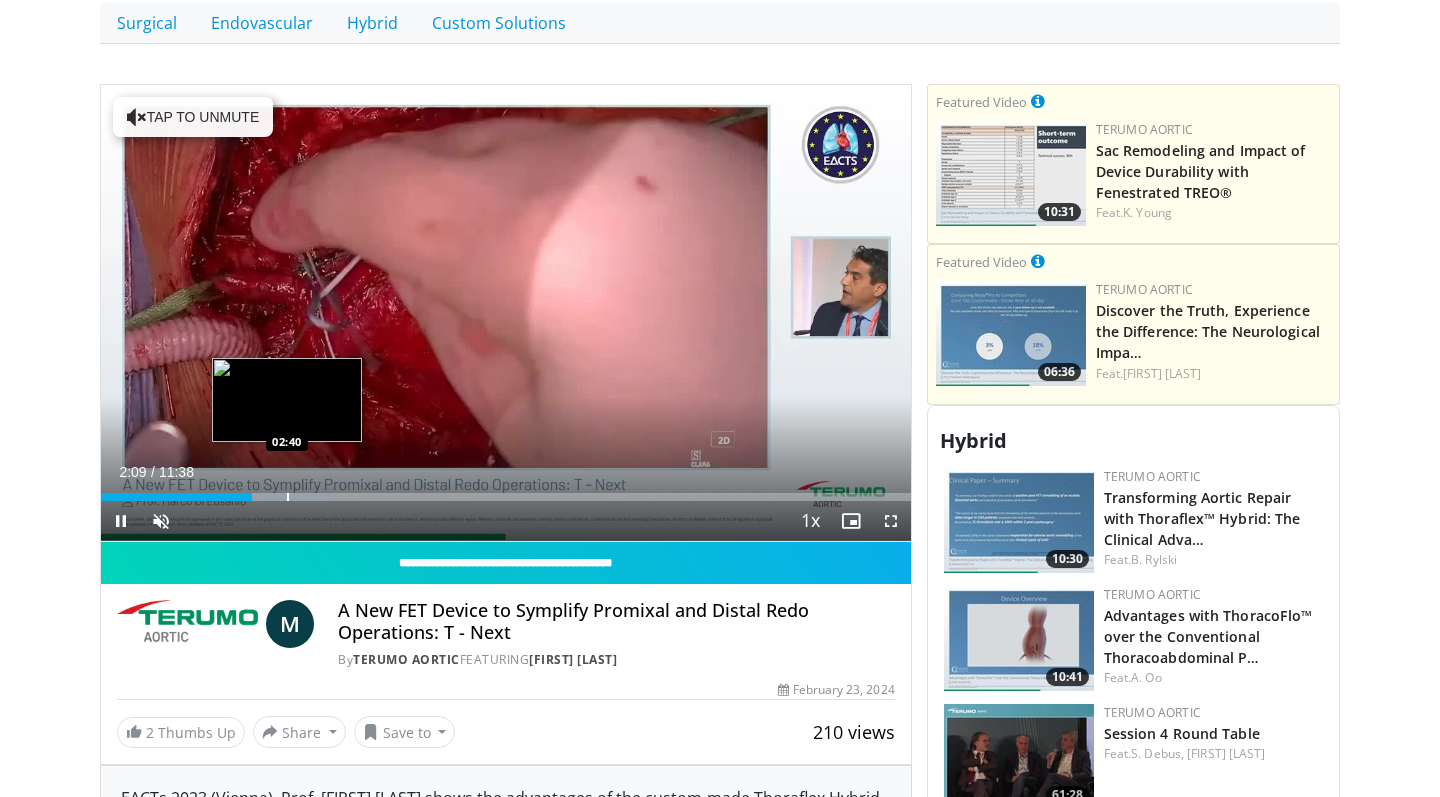 click at bounding box center (238, 497) 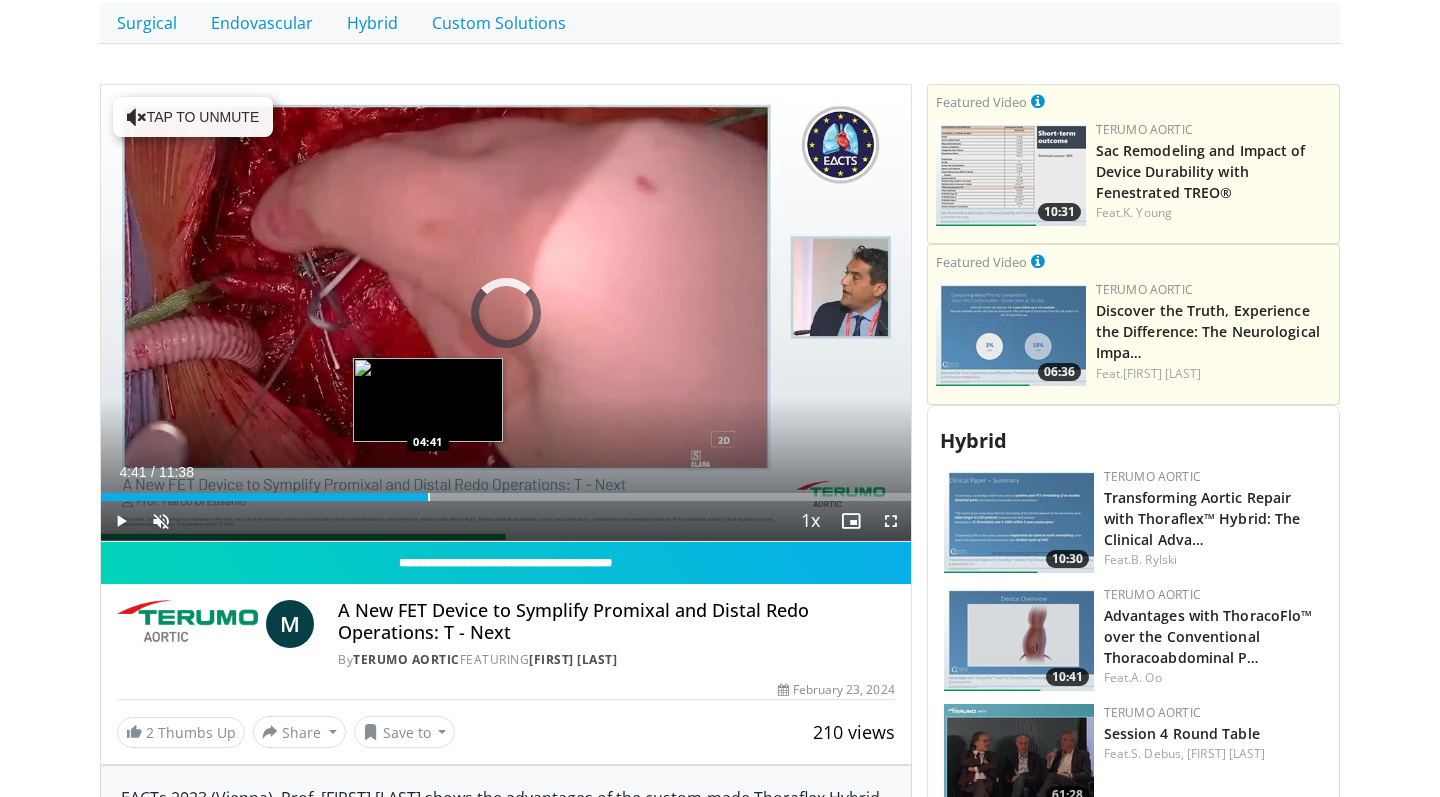 click at bounding box center (429, 497) 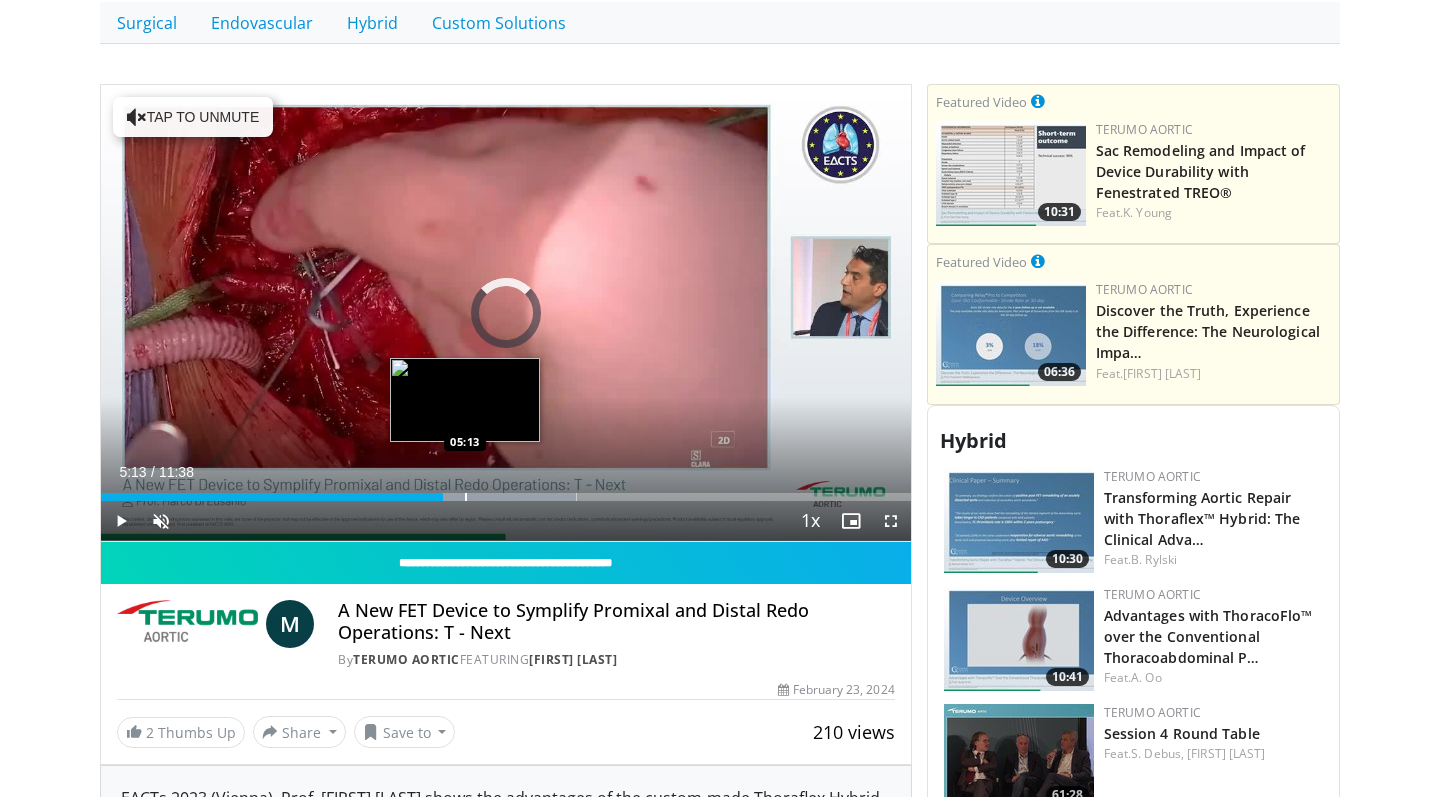click at bounding box center [466, 497] 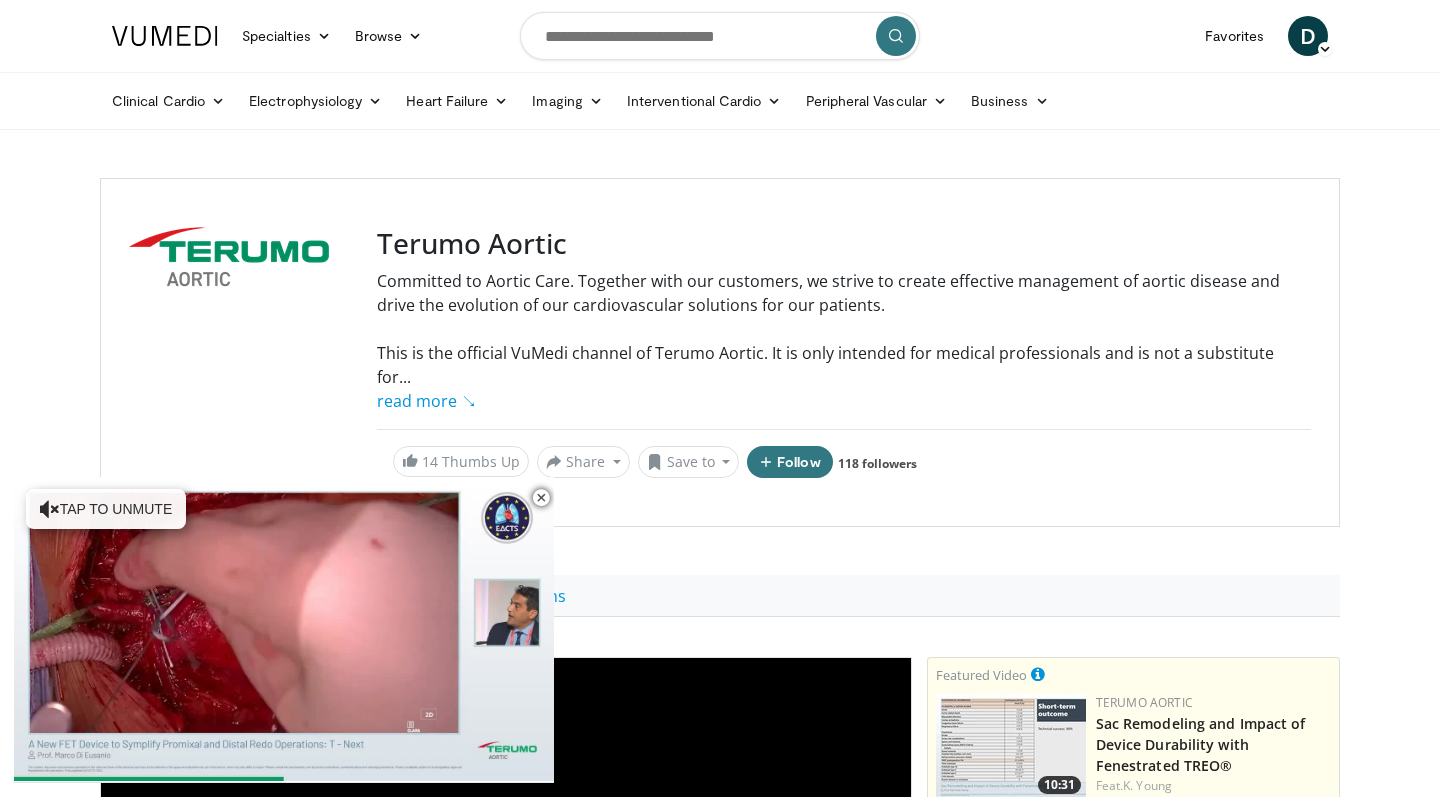 scroll, scrollTop: 0, scrollLeft: 0, axis: both 